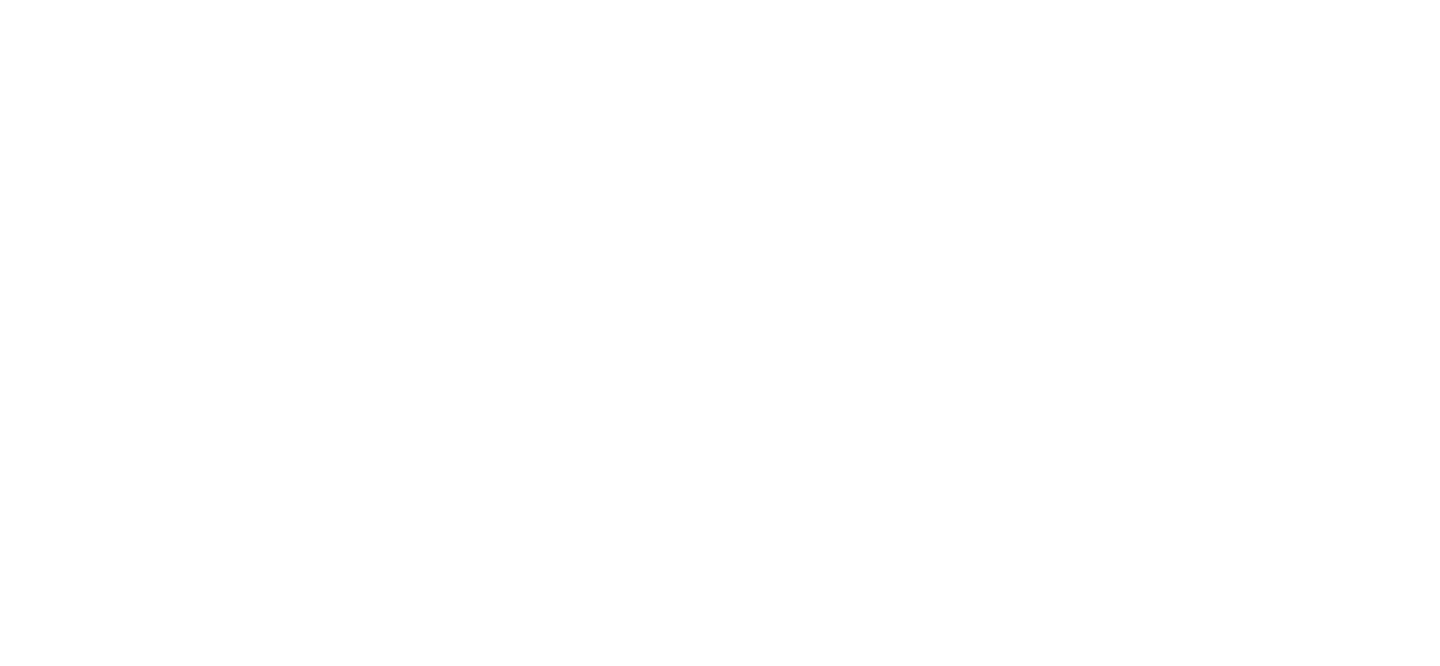 scroll, scrollTop: 0, scrollLeft: 0, axis: both 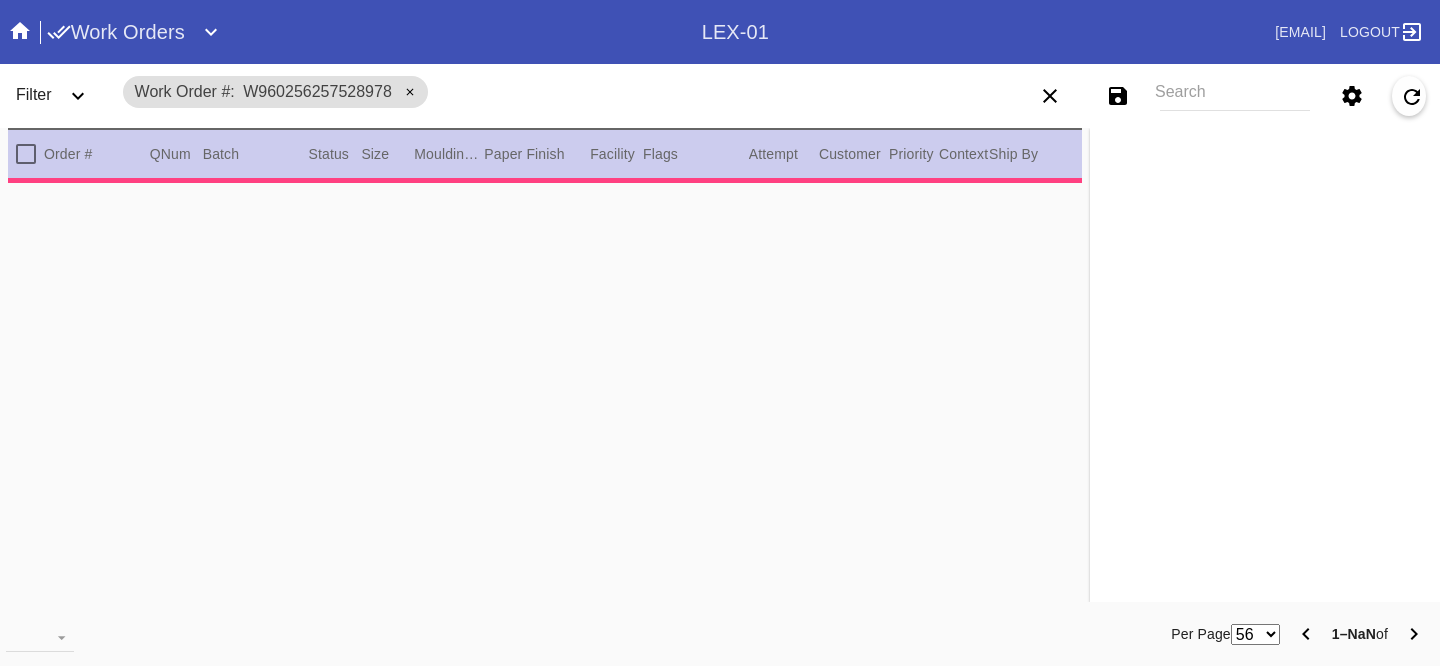 type on "1.5" 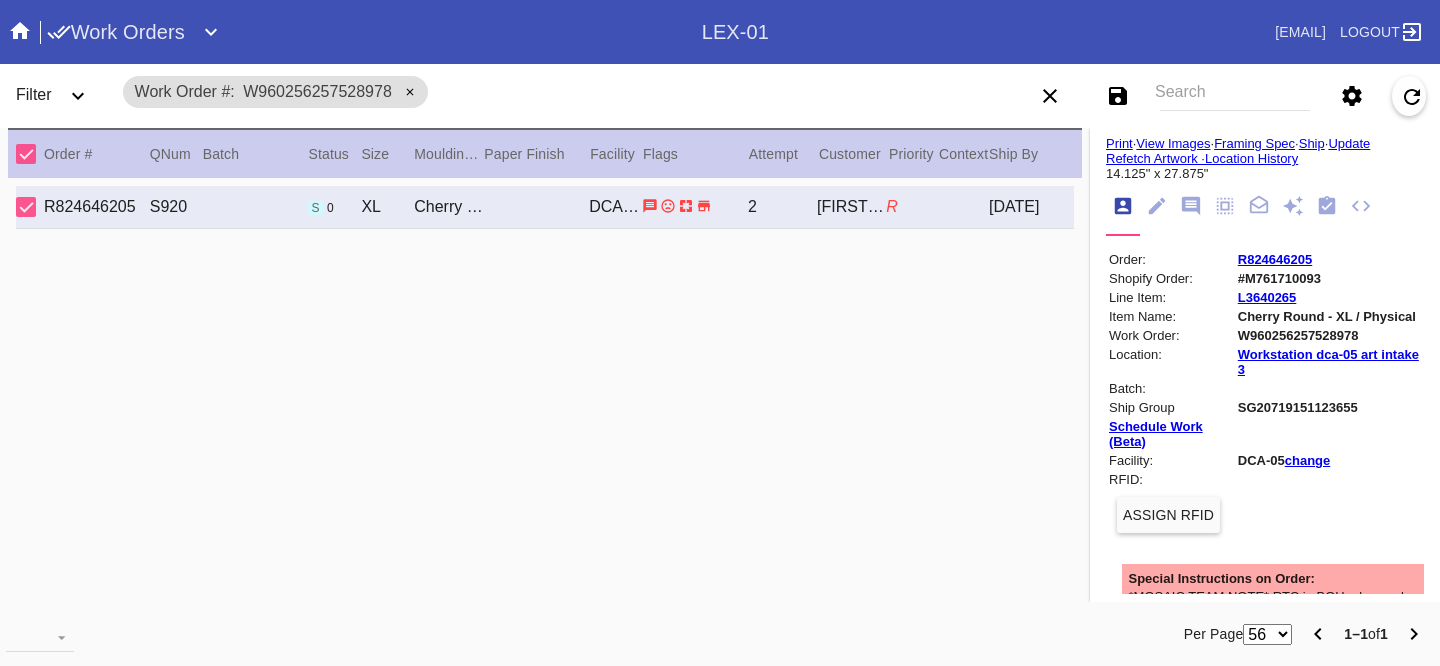 scroll, scrollTop: 159, scrollLeft: 0, axis: vertical 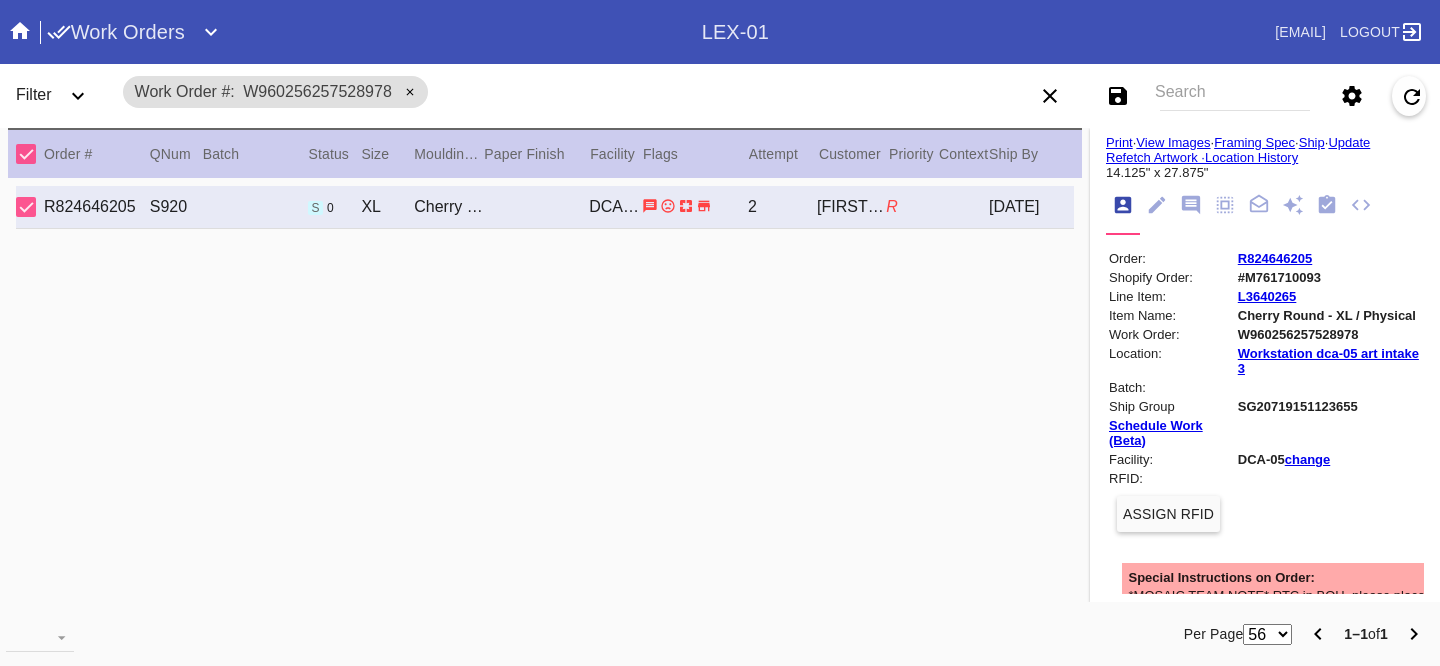 click 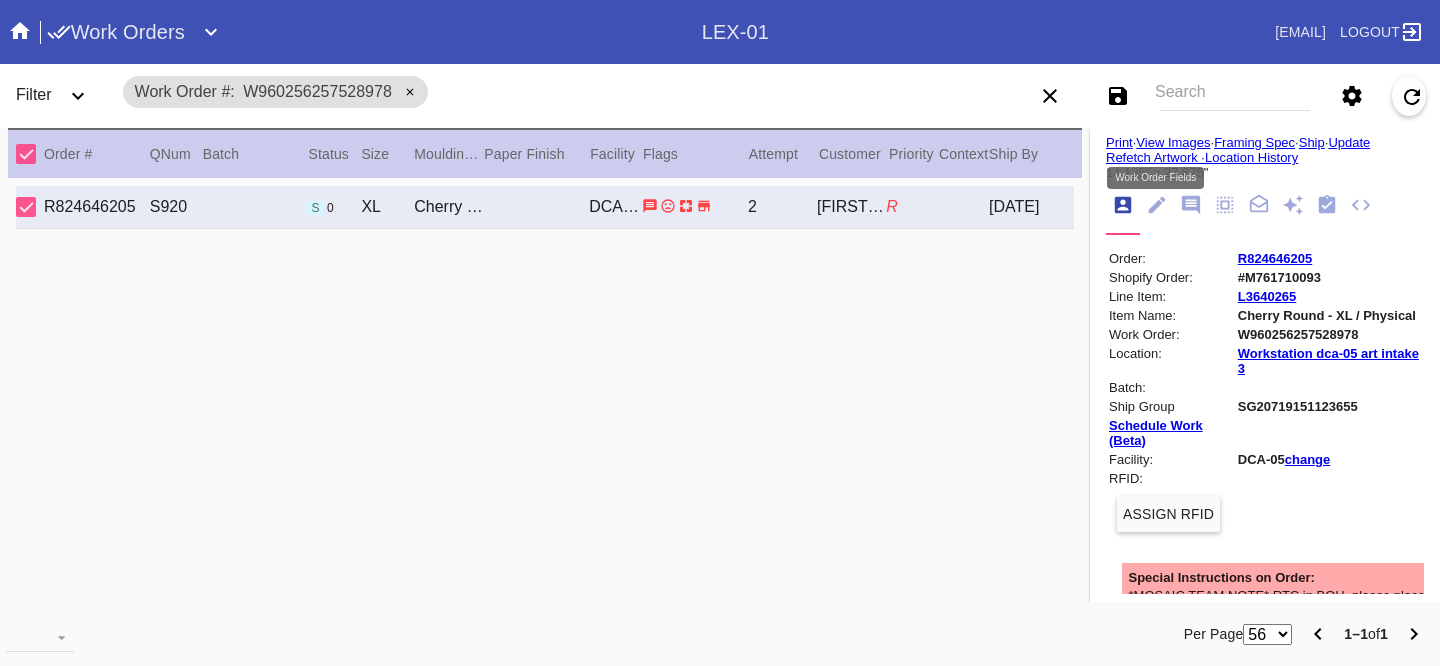click 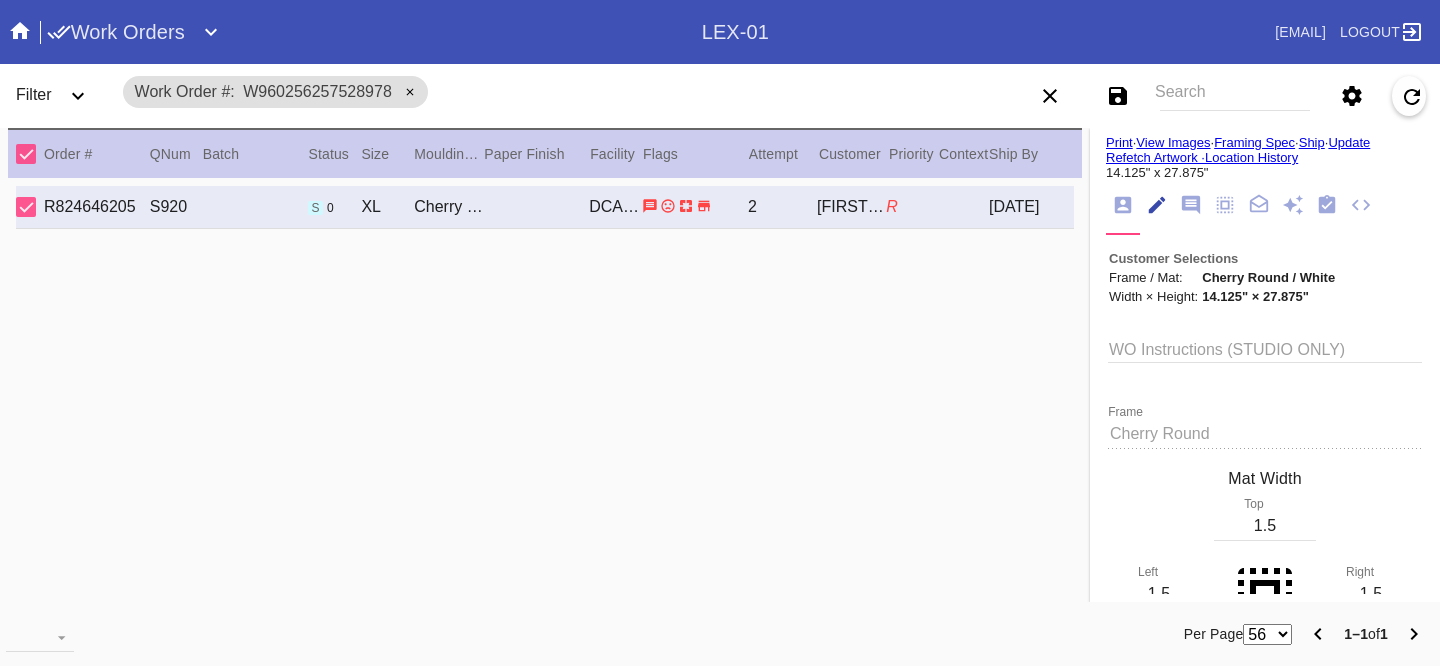 scroll, scrollTop: 73, scrollLeft: 0, axis: vertical 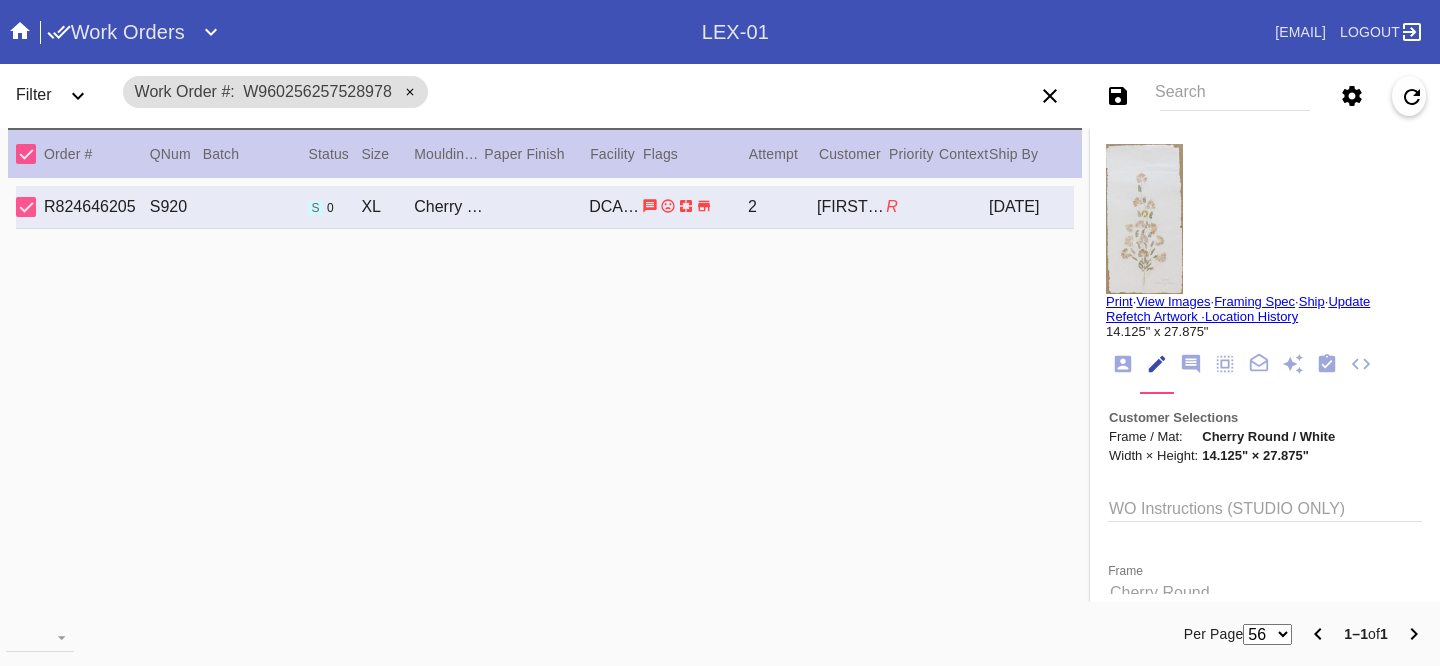 click 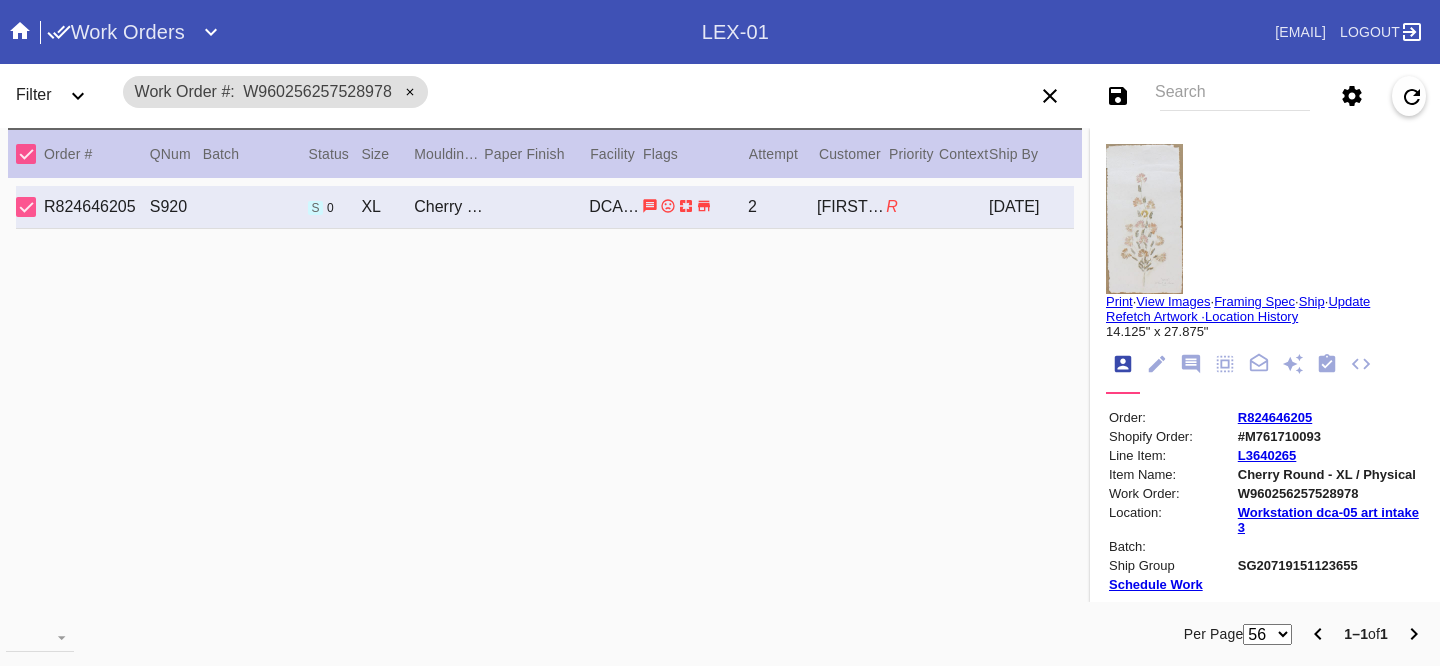 scroll, scrollTop: 919, scrollLeft: 0, axis: vertical 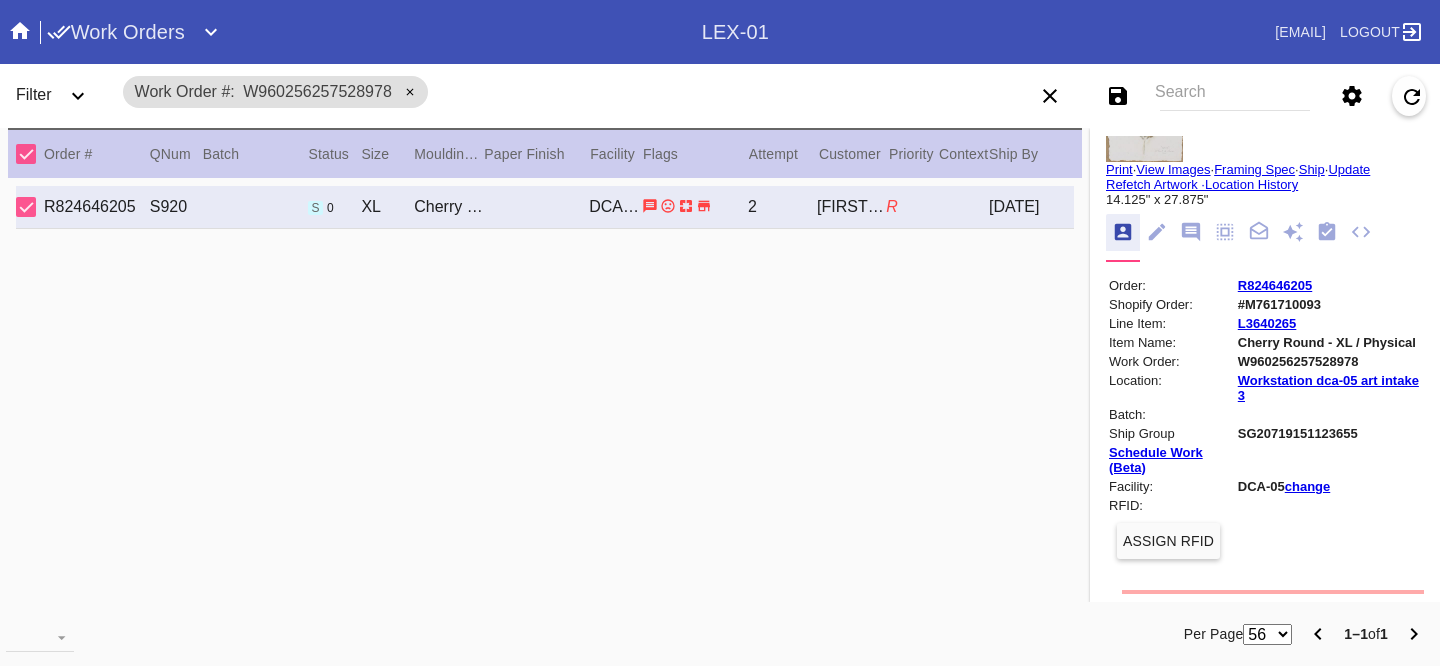 click on "[ORDER_ID]" at bounding box center (1275, 285) 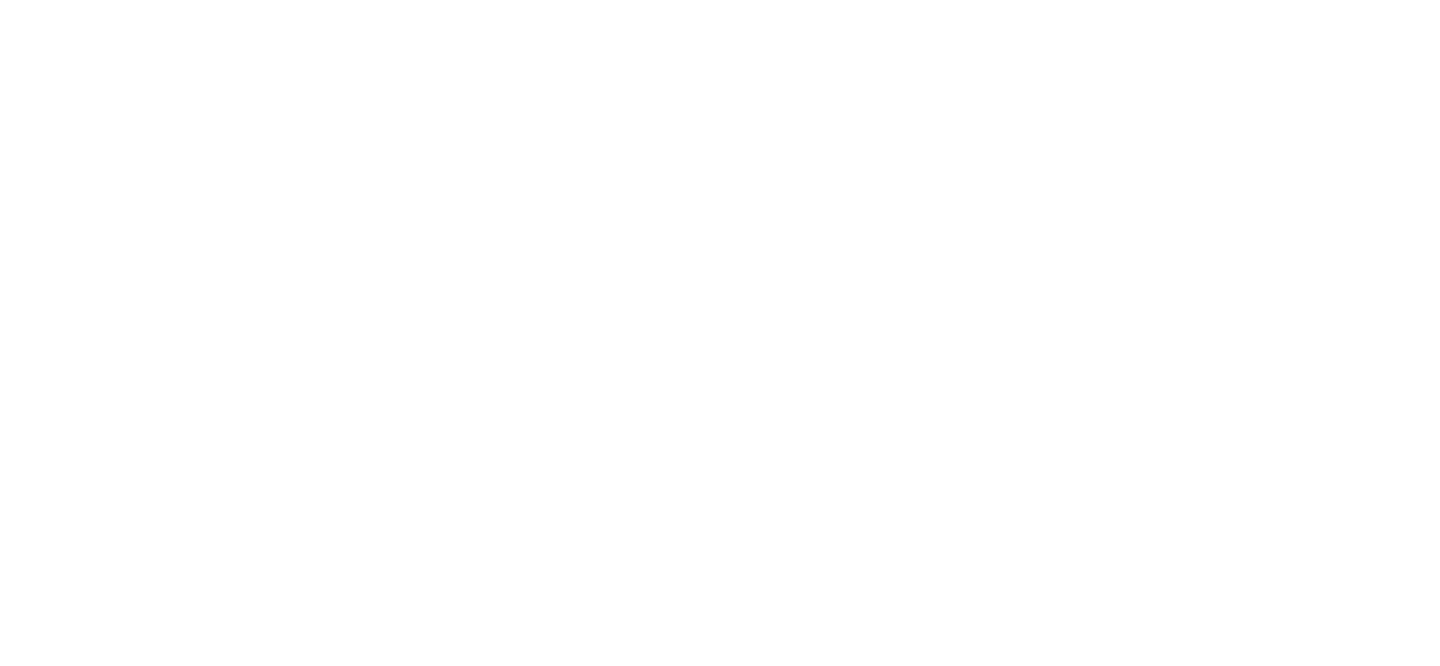 scroll, scrollTop: 0, scrollLeft: 0, axis: both 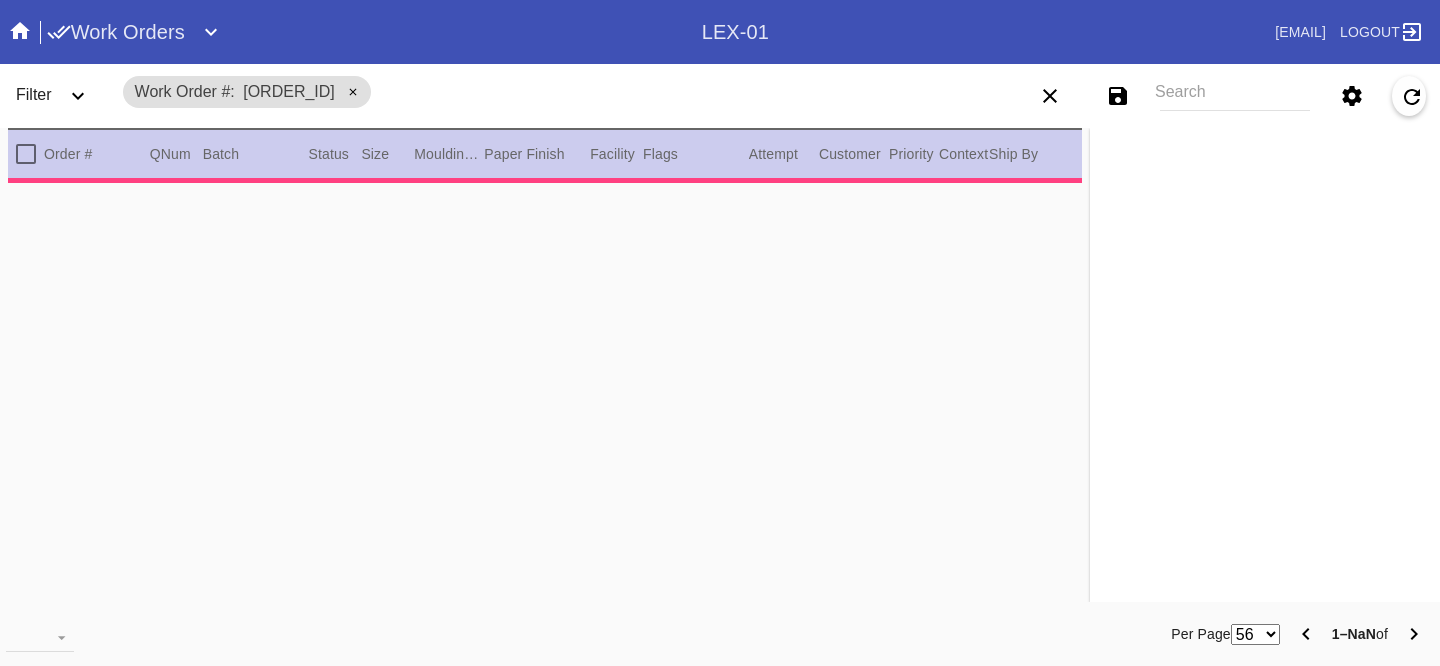 type on "1.5" 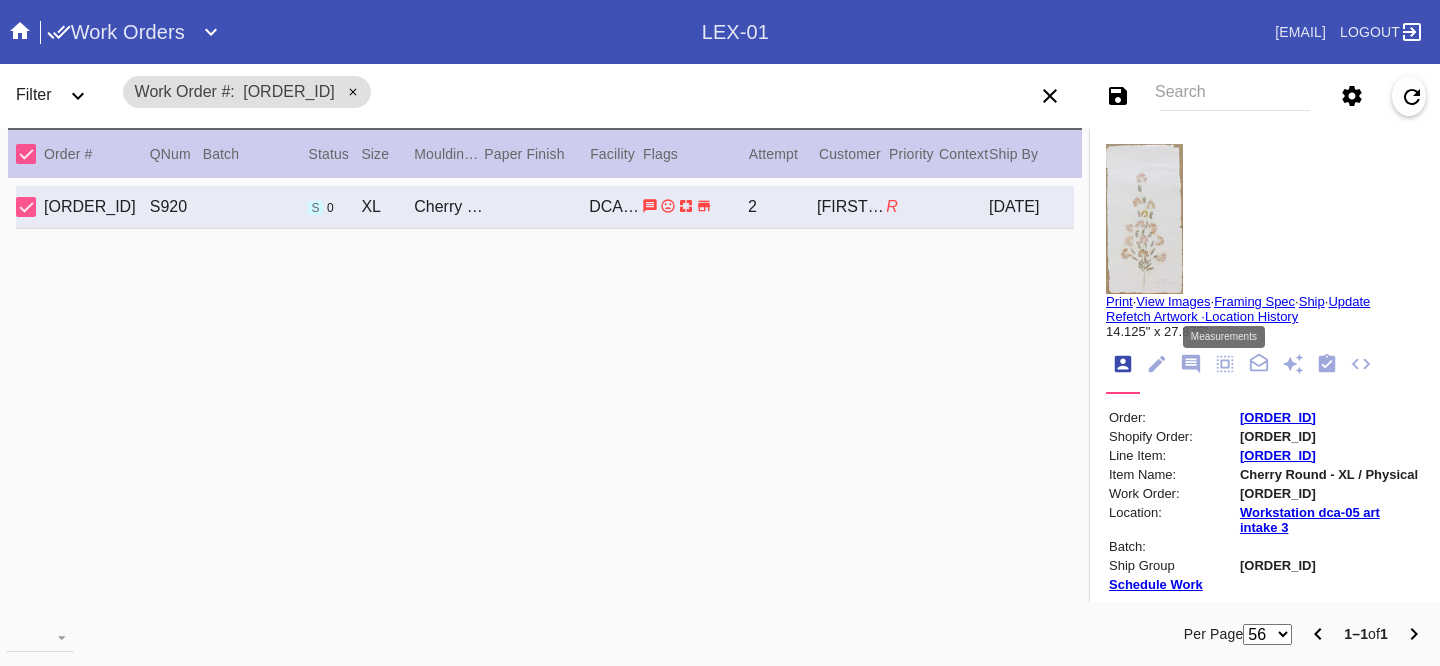 click 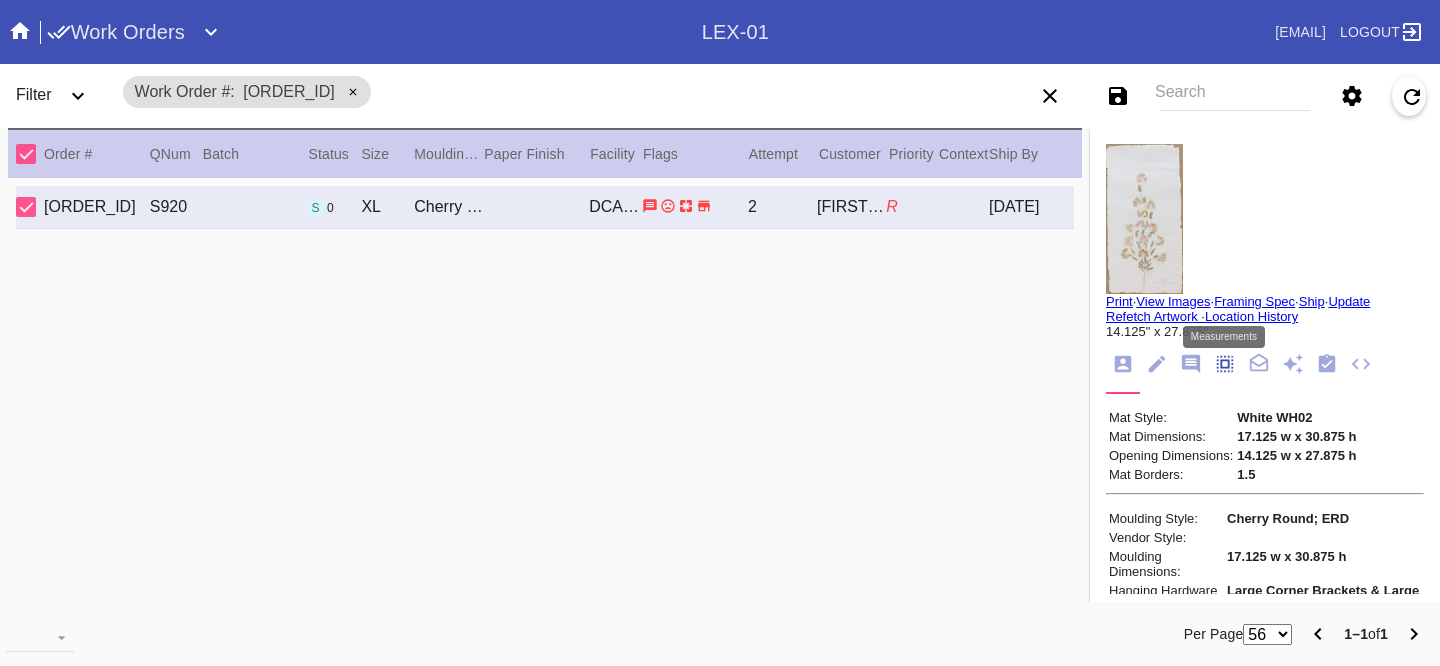 scroll, scrollTop: 172, scrollLeft: 0, axis: vertical 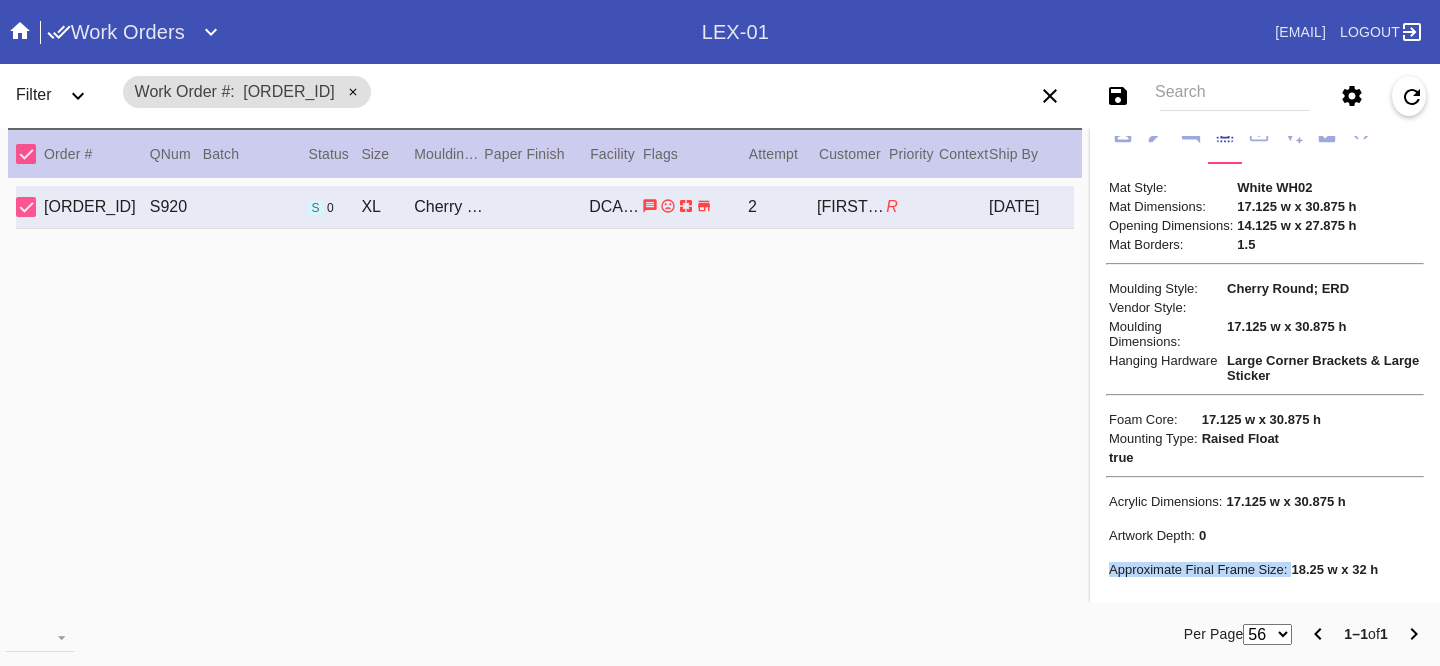 drag, startPoint x: 1389, startPoint y: 570, endPoint x: 1292, endPoint y: 571, distance: 97.00516 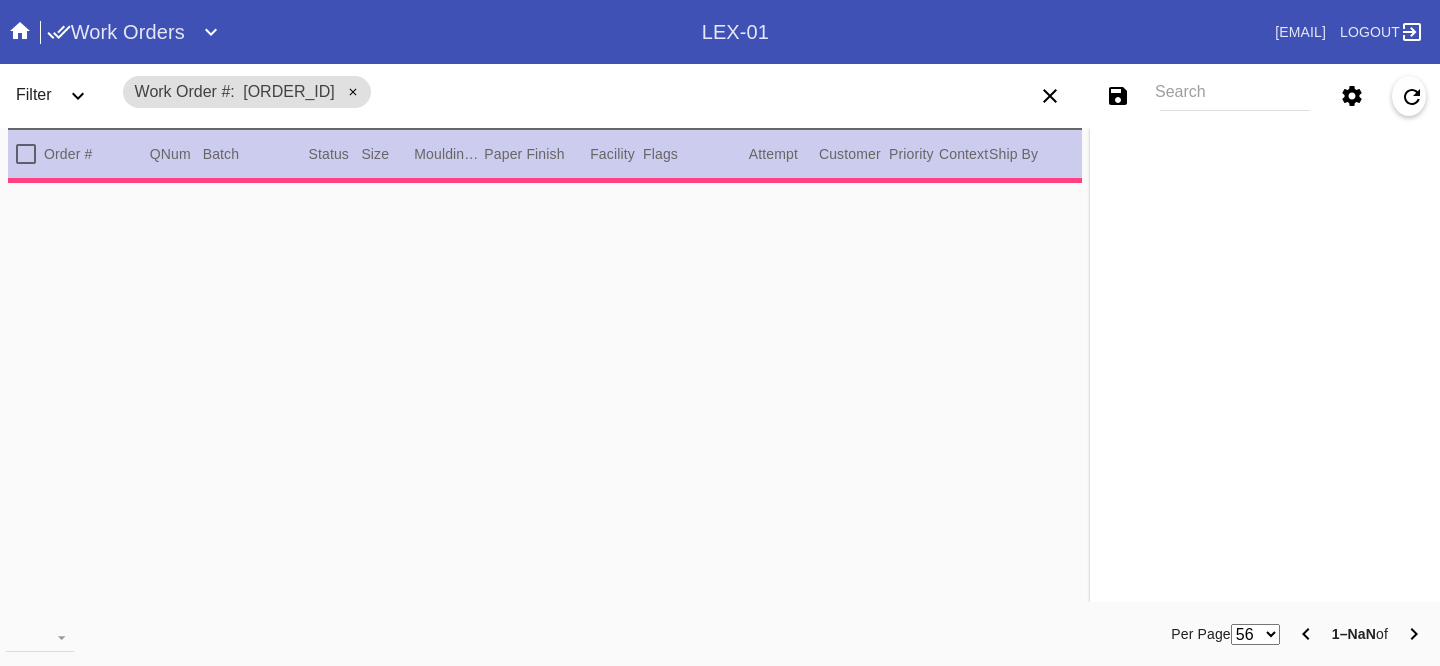 scroll, scrollTop: 0, scrollLeft: 0, axis: both 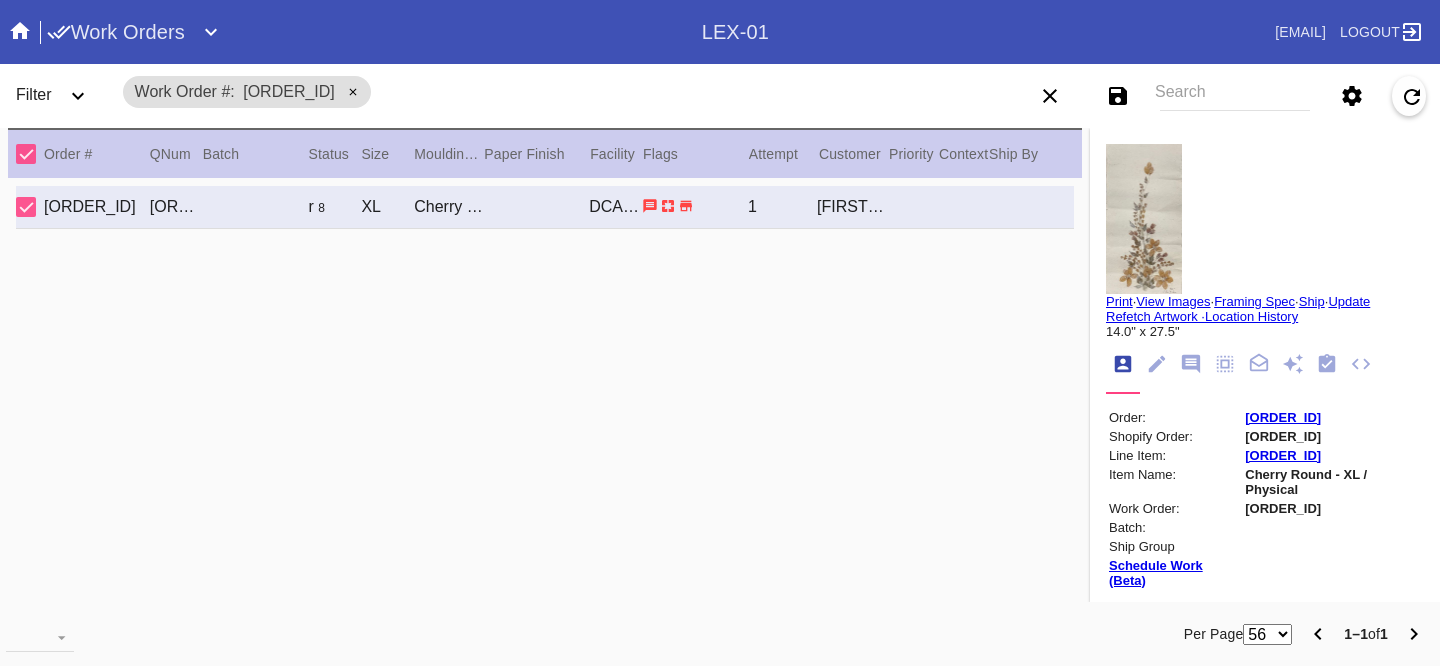 click 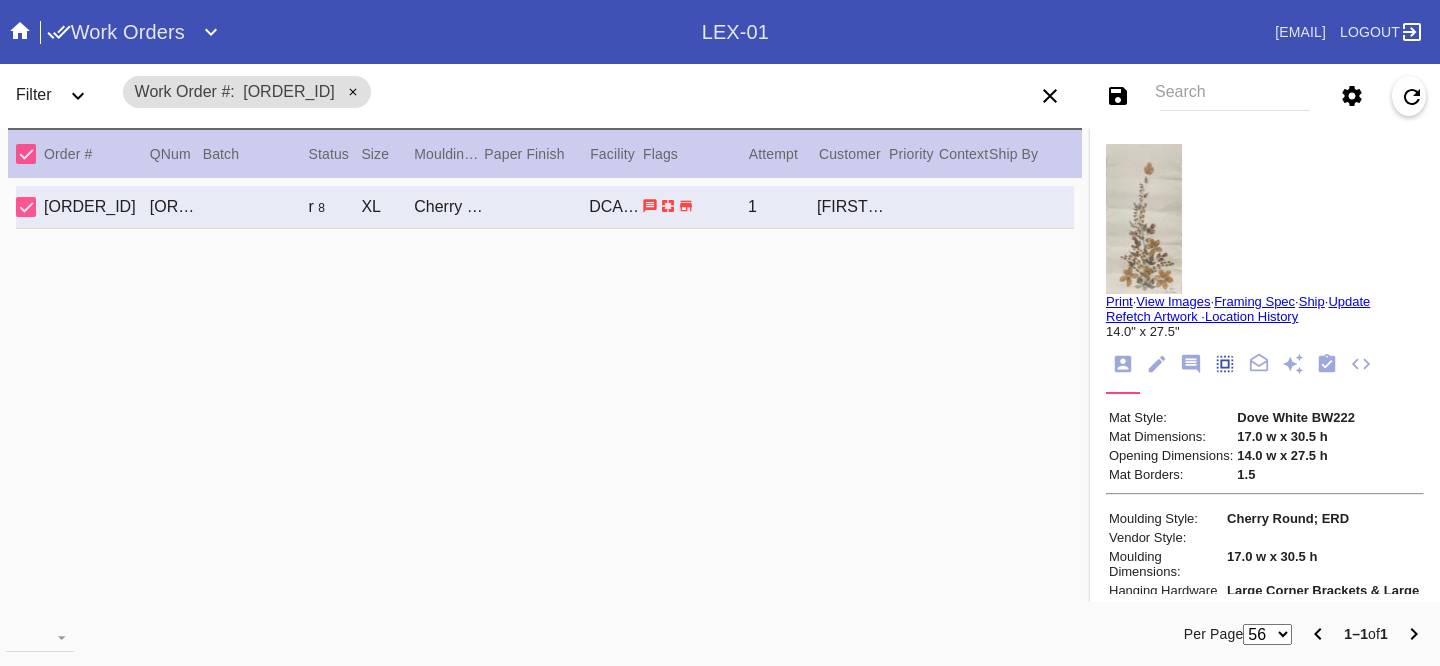 scroll, scrollTop: 172, scrollLeft: 0, axis: vertical 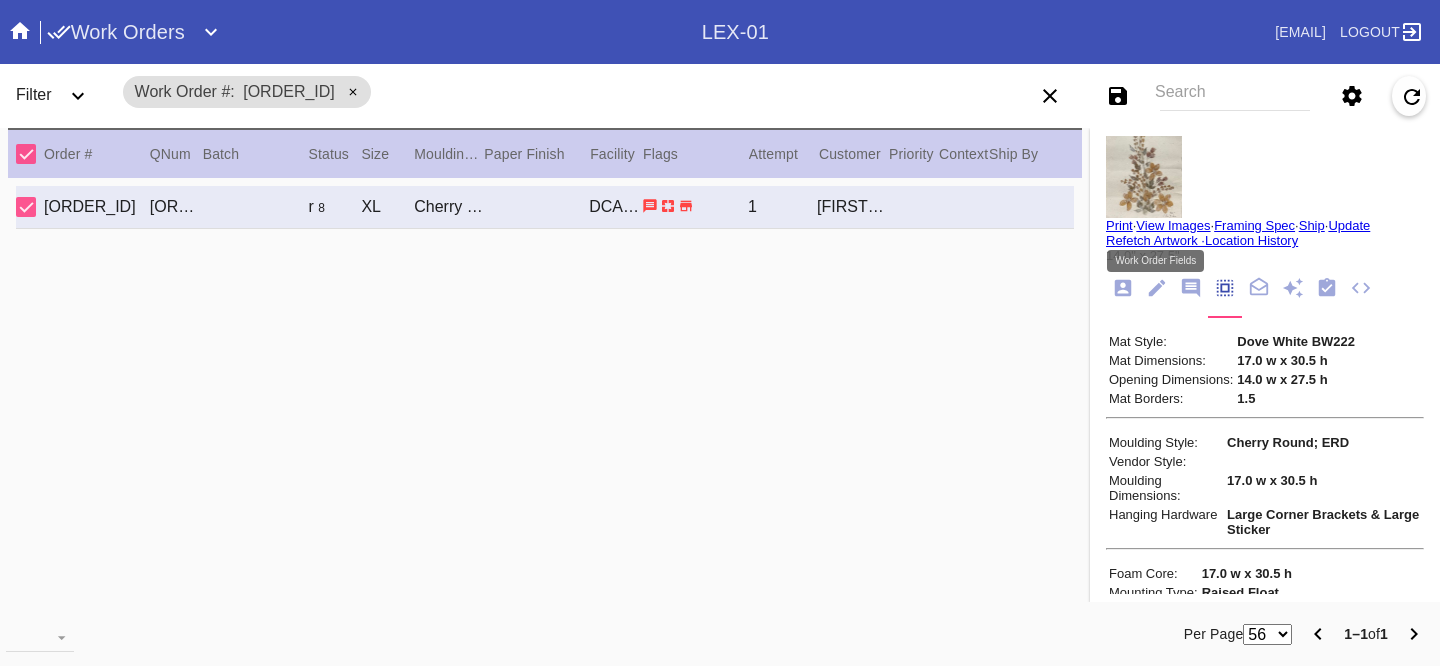 click 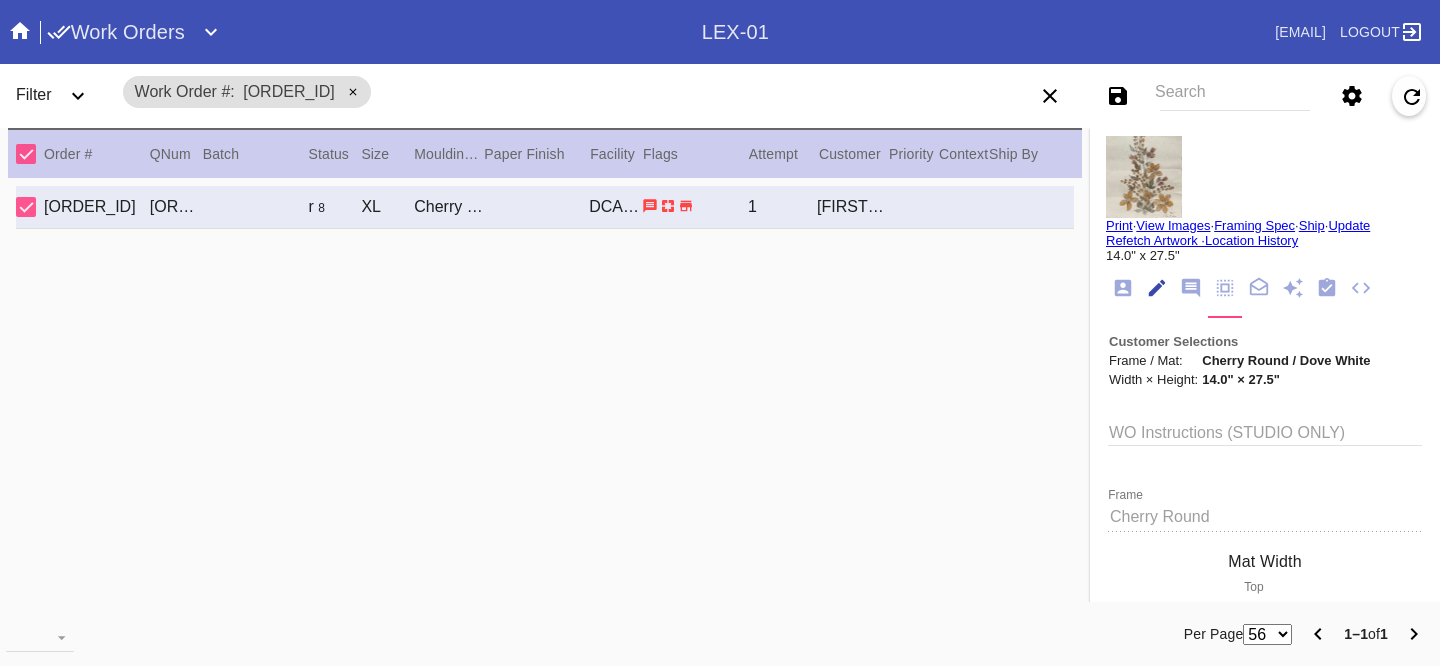 scroll, scrollTop: 73, scrollLeft: 0, axis: vertical 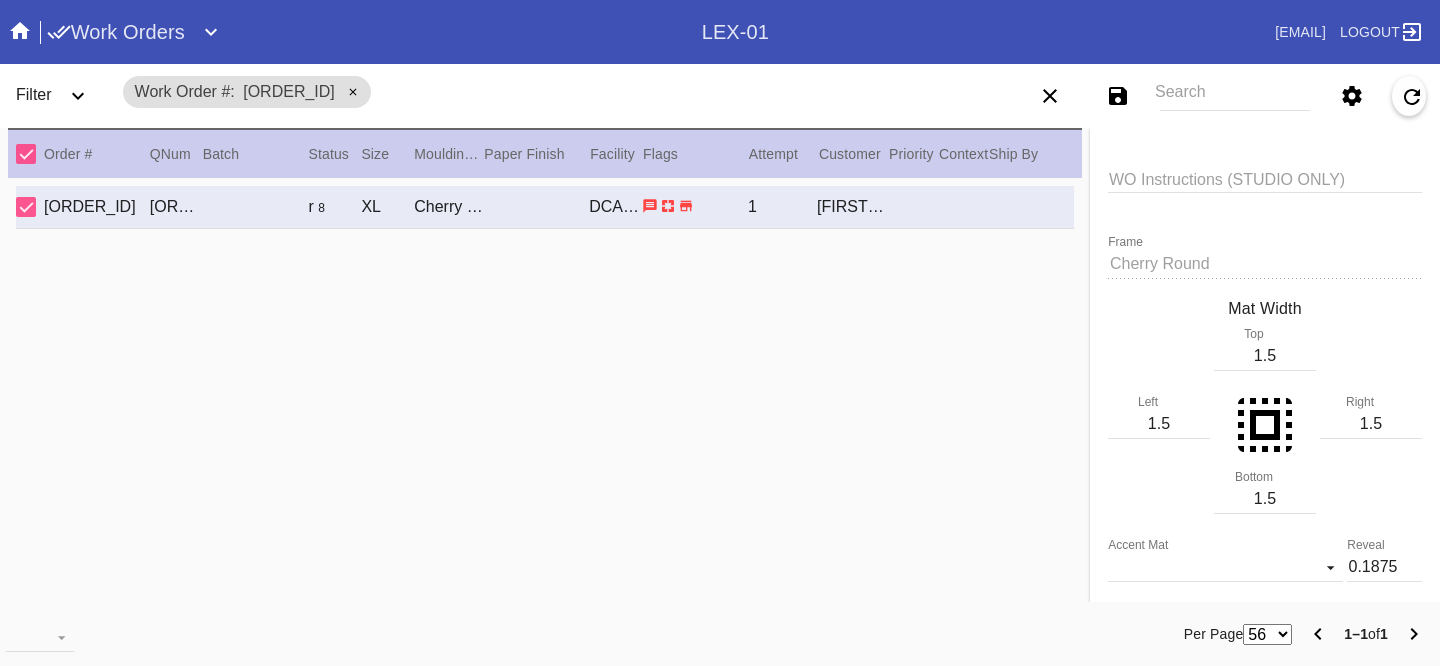 click on "1.5" at bounding box center [1265, 356] 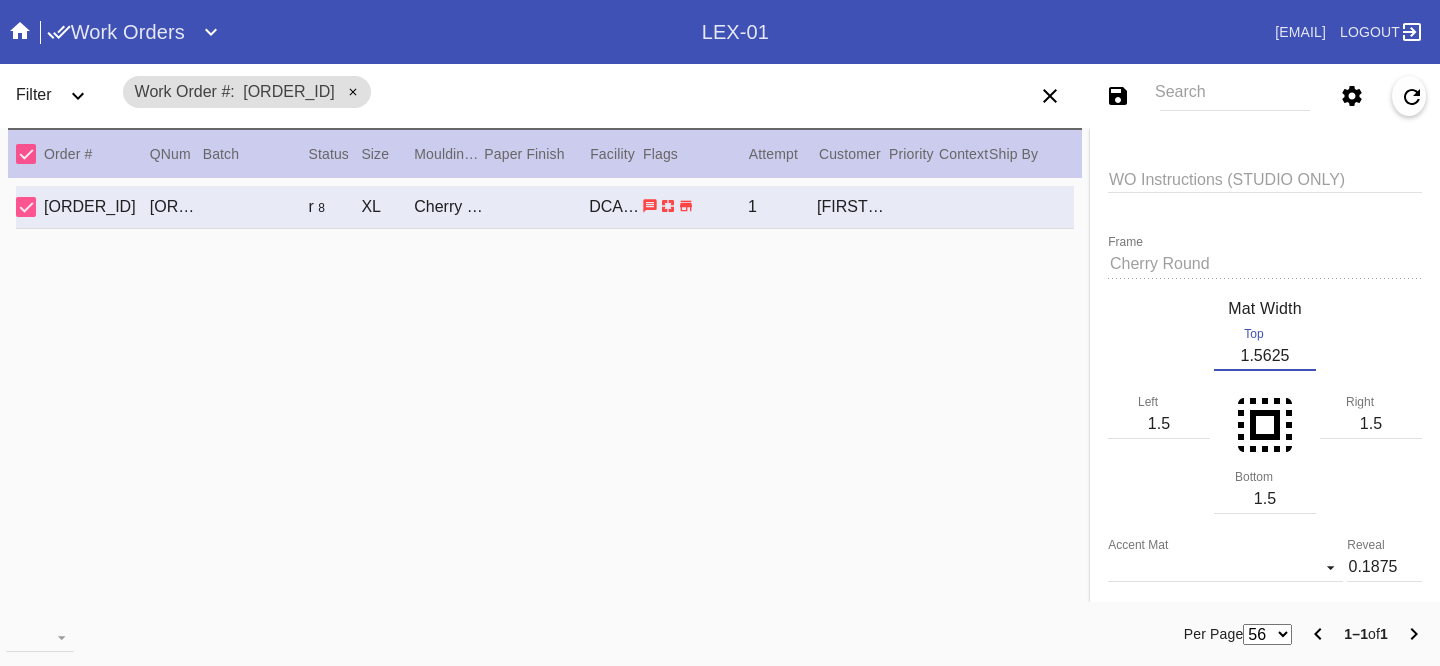 type on "1.5625" 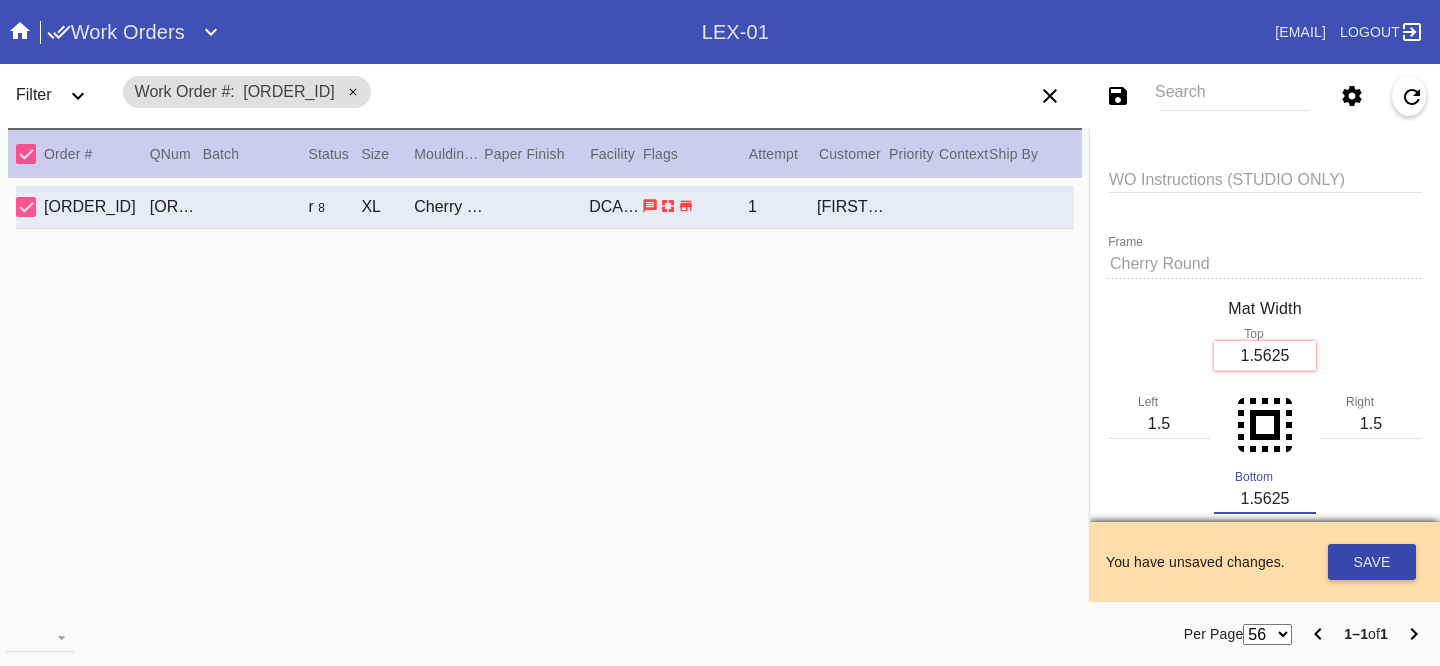 type on "1.5625" 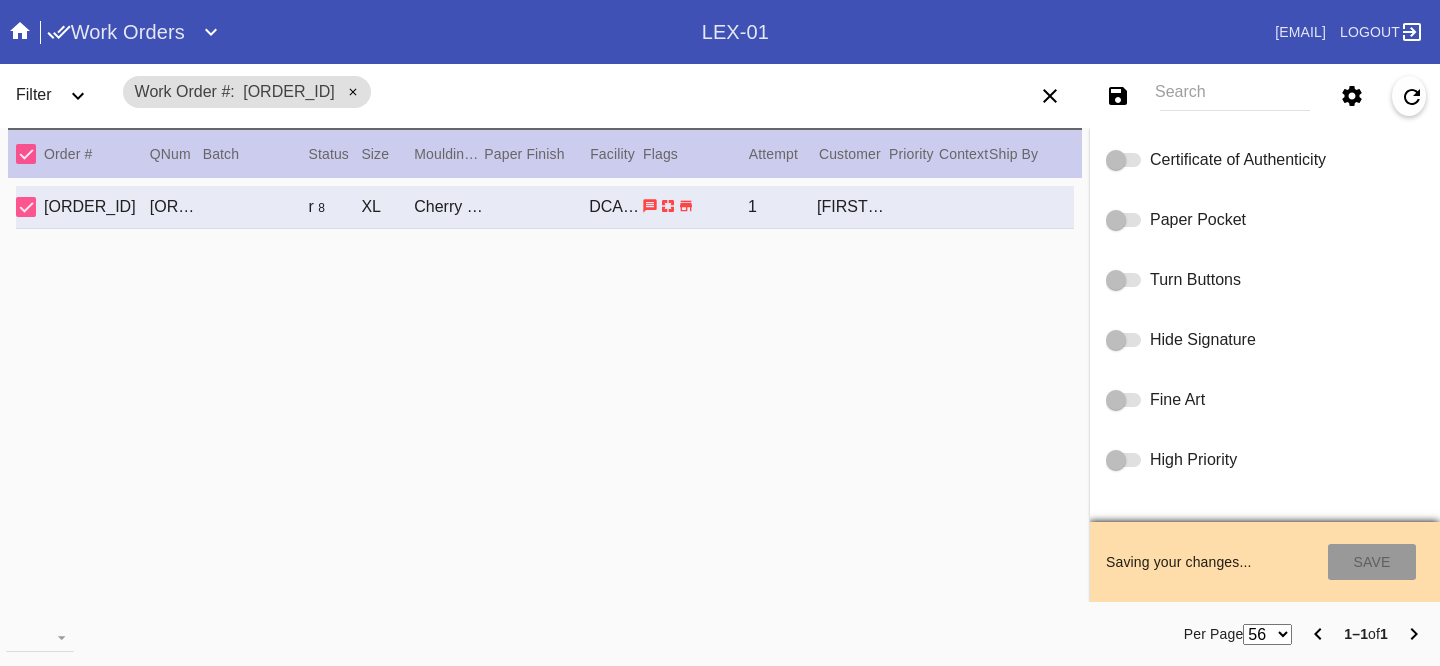 type on "8/16/2025" 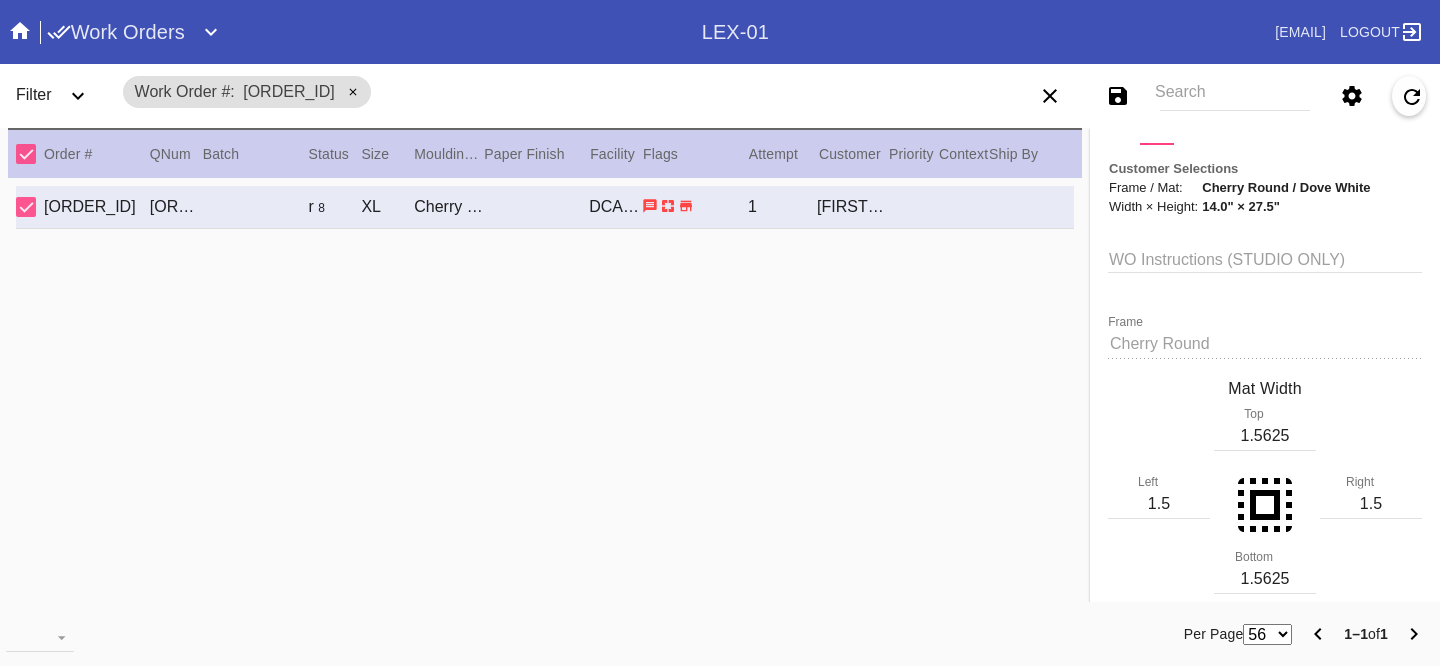 scroll, scrollTop: 0, scrollLeft: 0, axis: both 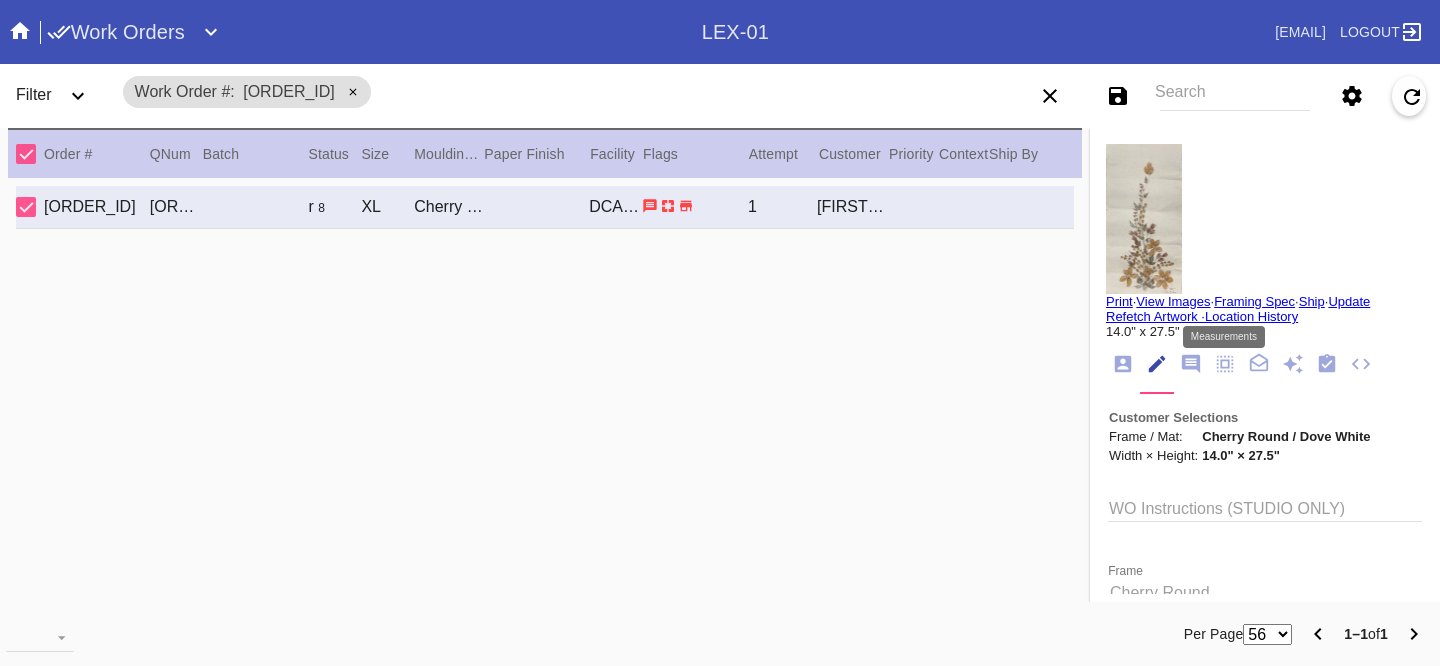 click 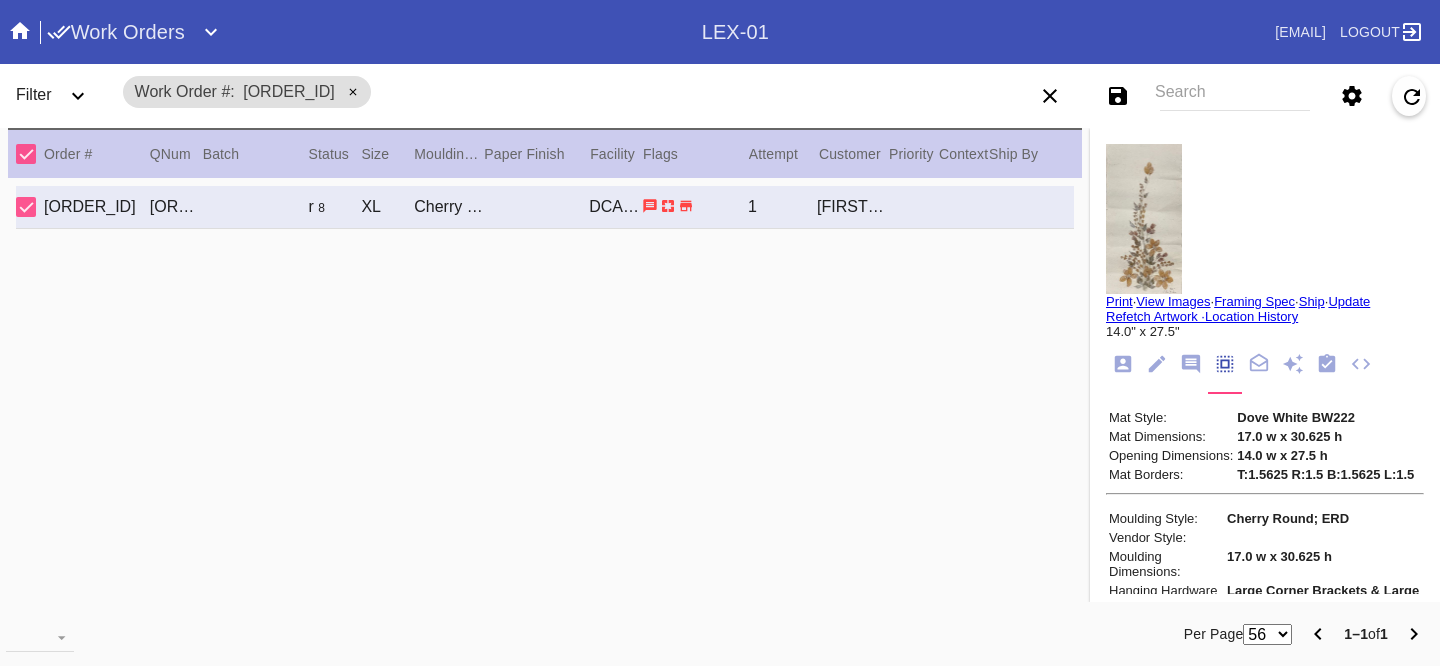 scroll, scrollTop: 18, scrollLeft: 0, axis: vertical 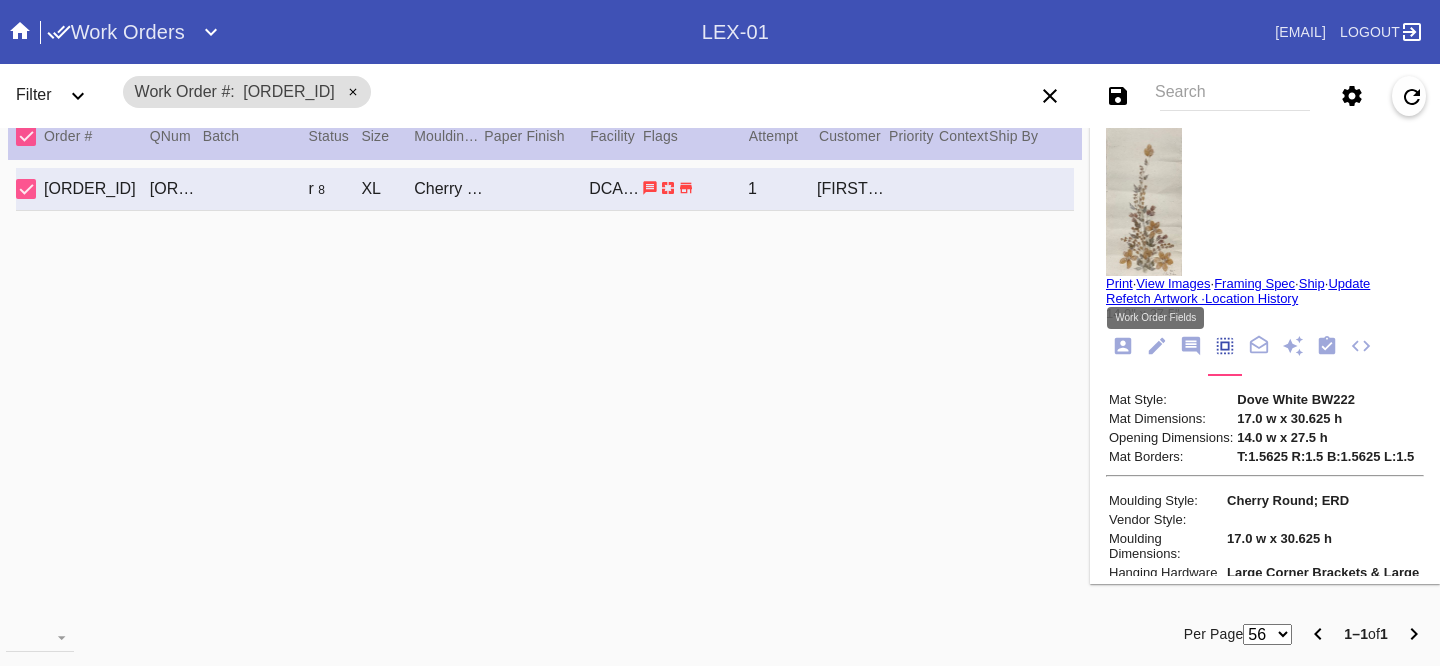 click 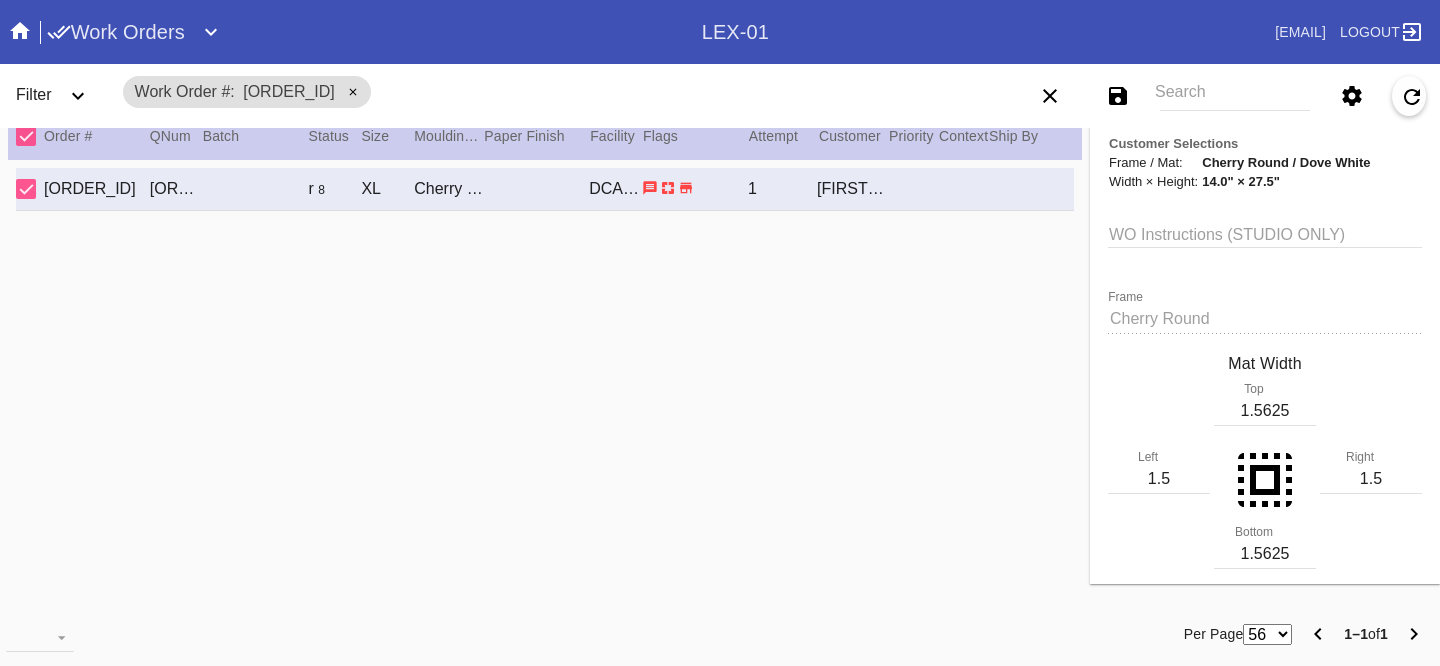 scroll, scrollTop: 494, scrollLeft: 0, axis: vertical 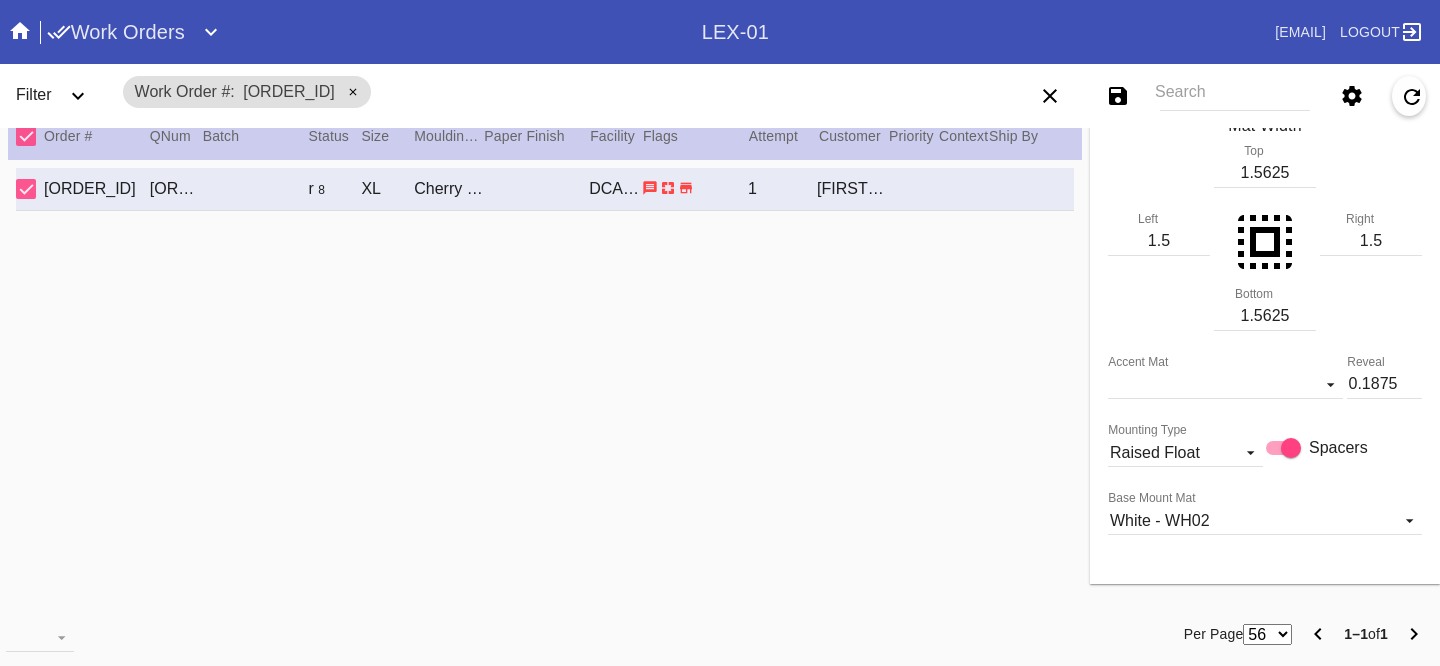 click on "1.5" at bounding box center (1159, 241) 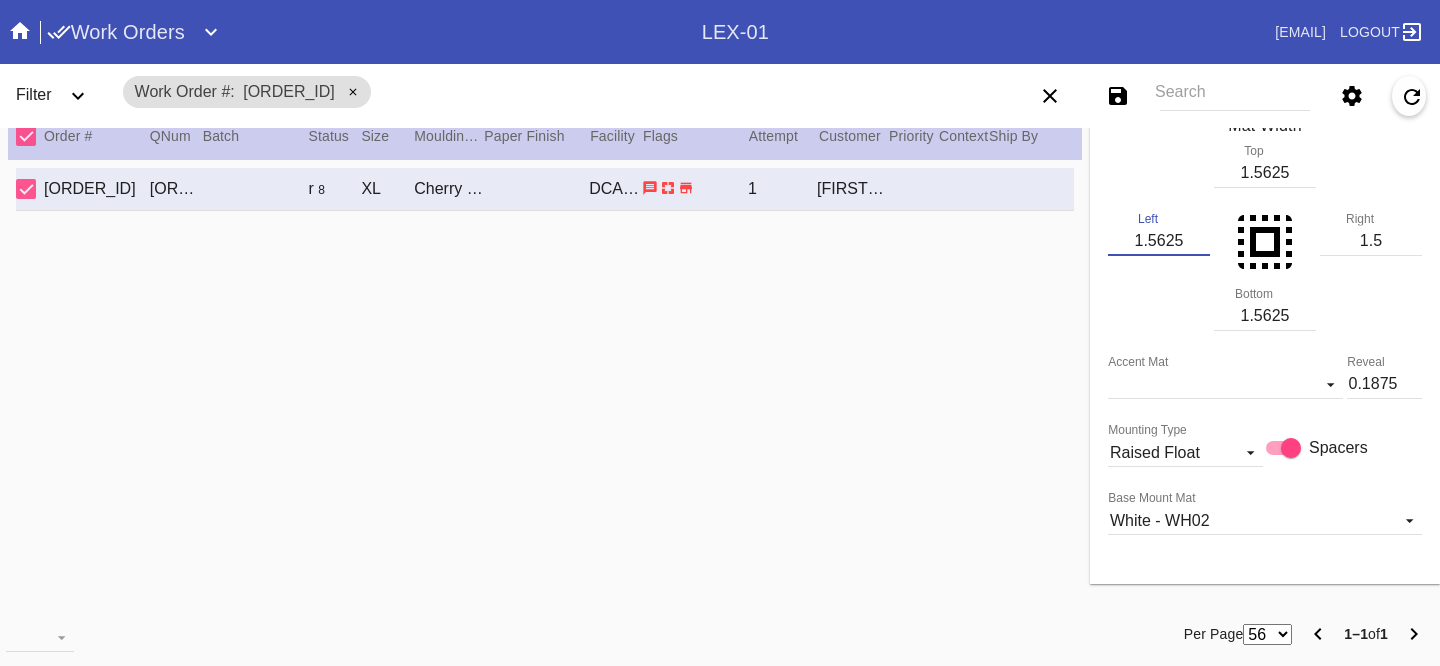type on "1.5625" 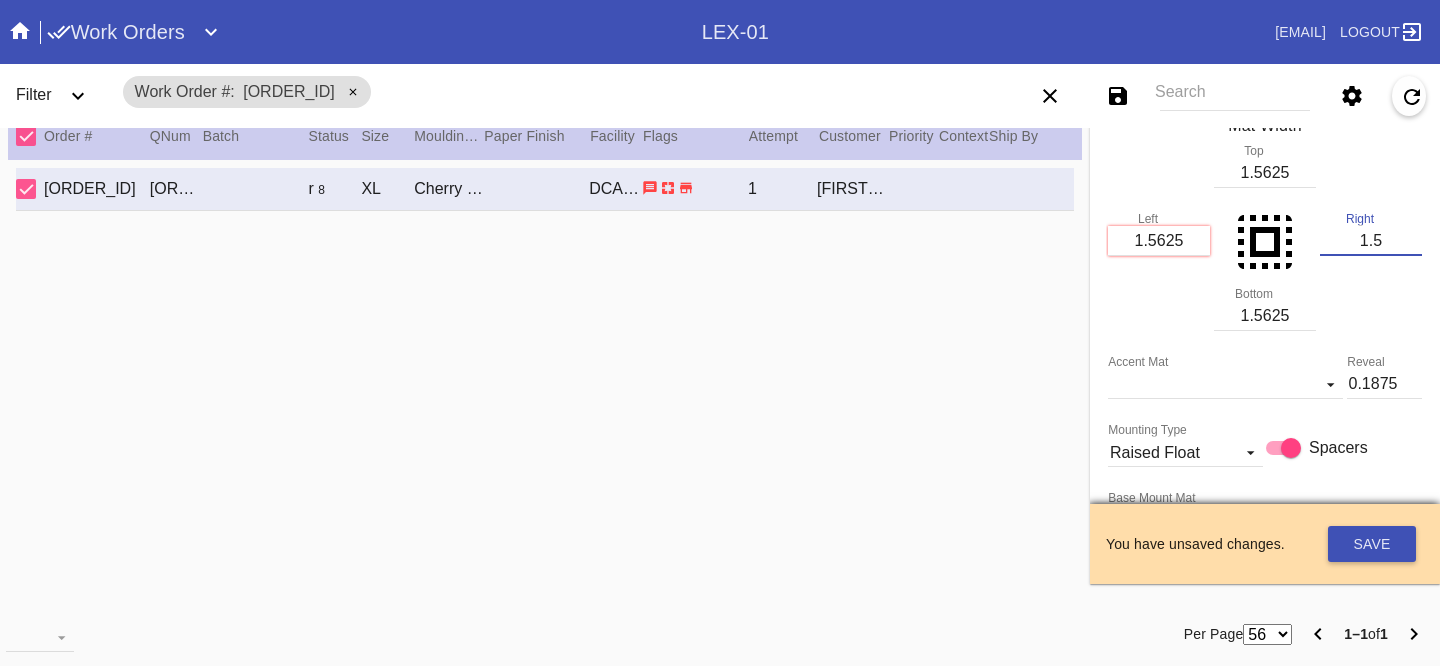 click on "1.5" at bounding box center [1371, 241] 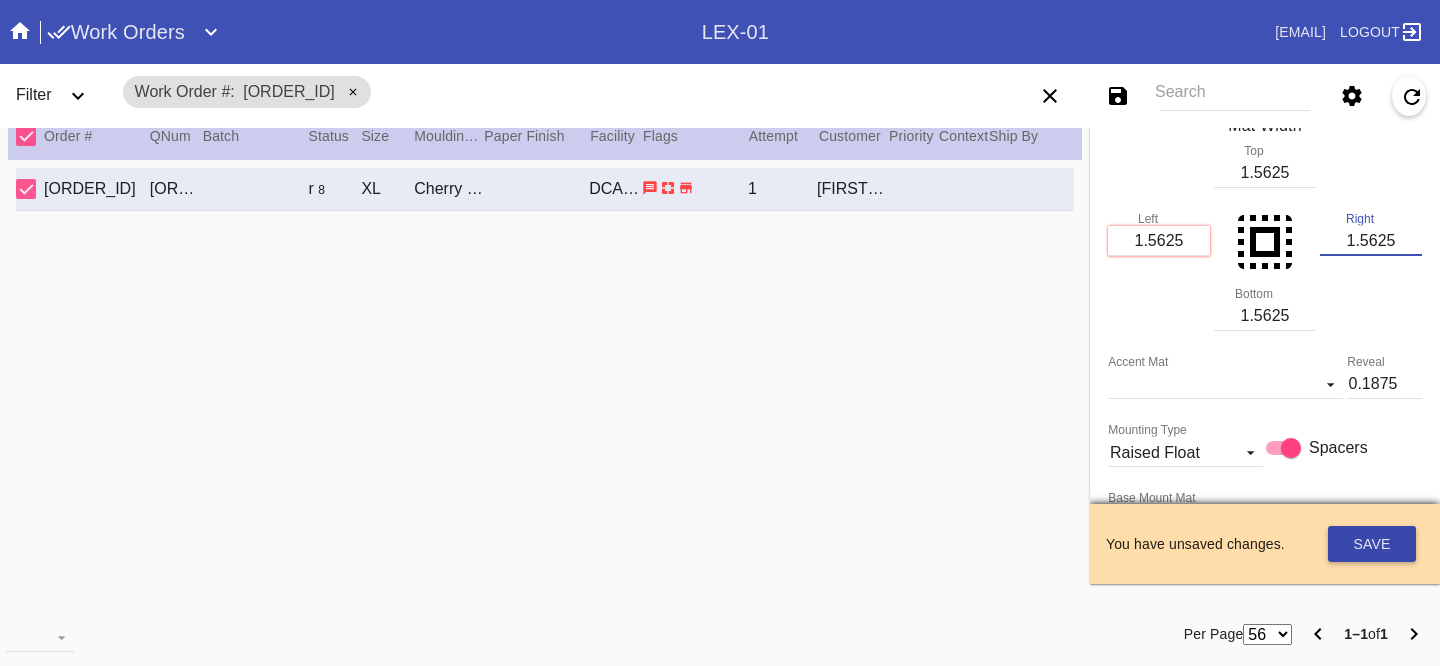 type on "1.5625" 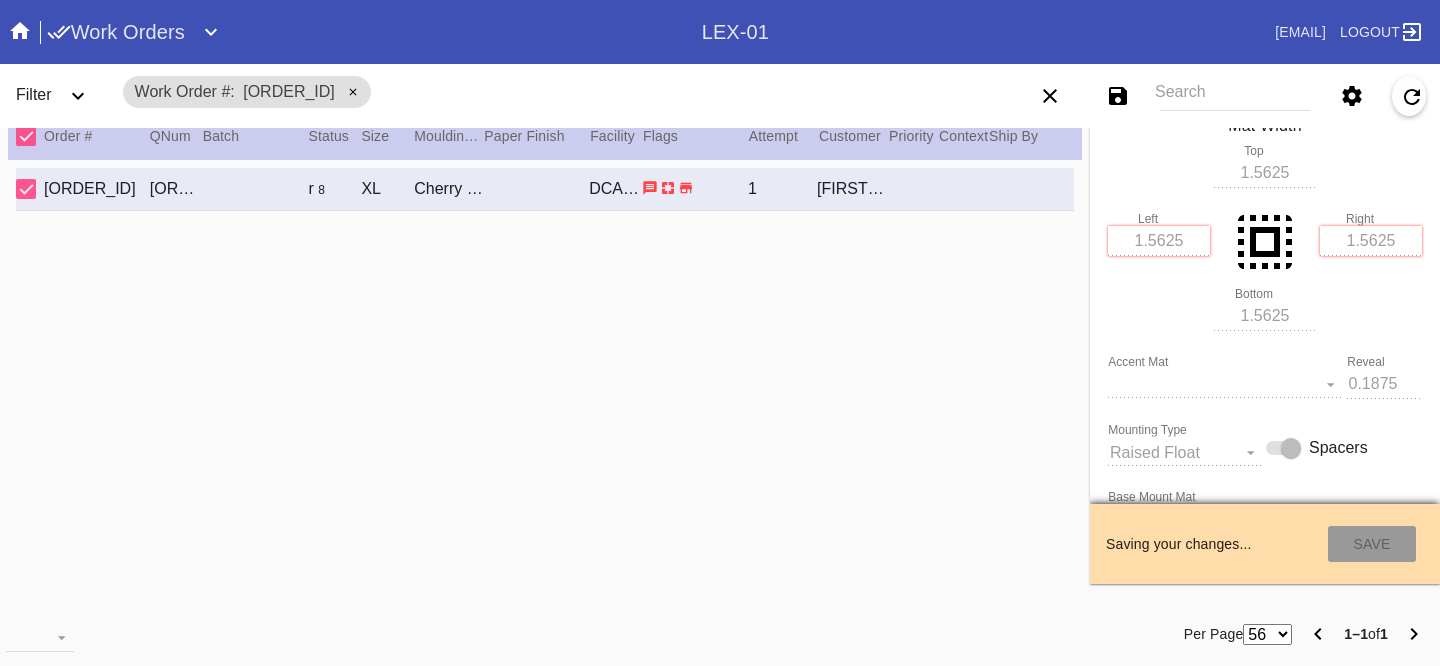 type on "8/16/2025" 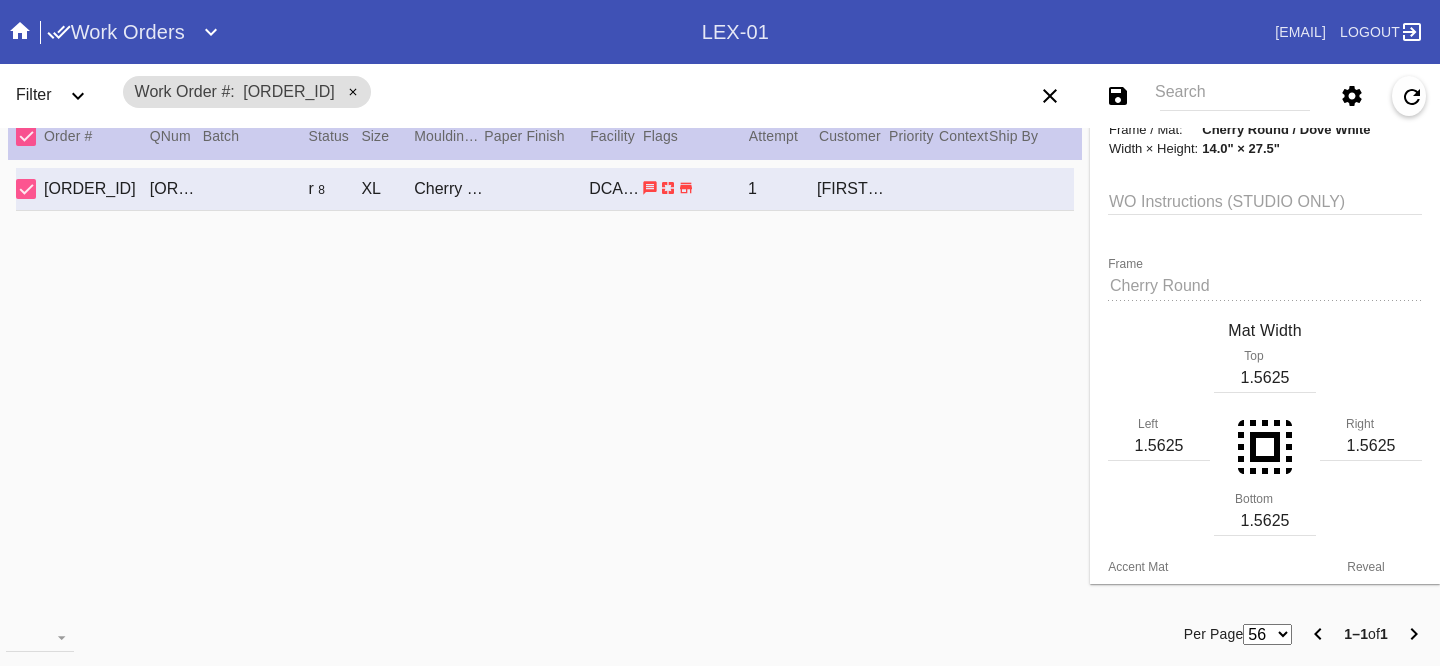 scroll, scrollTop: 132, scrollLeft: 0, axis: vertical 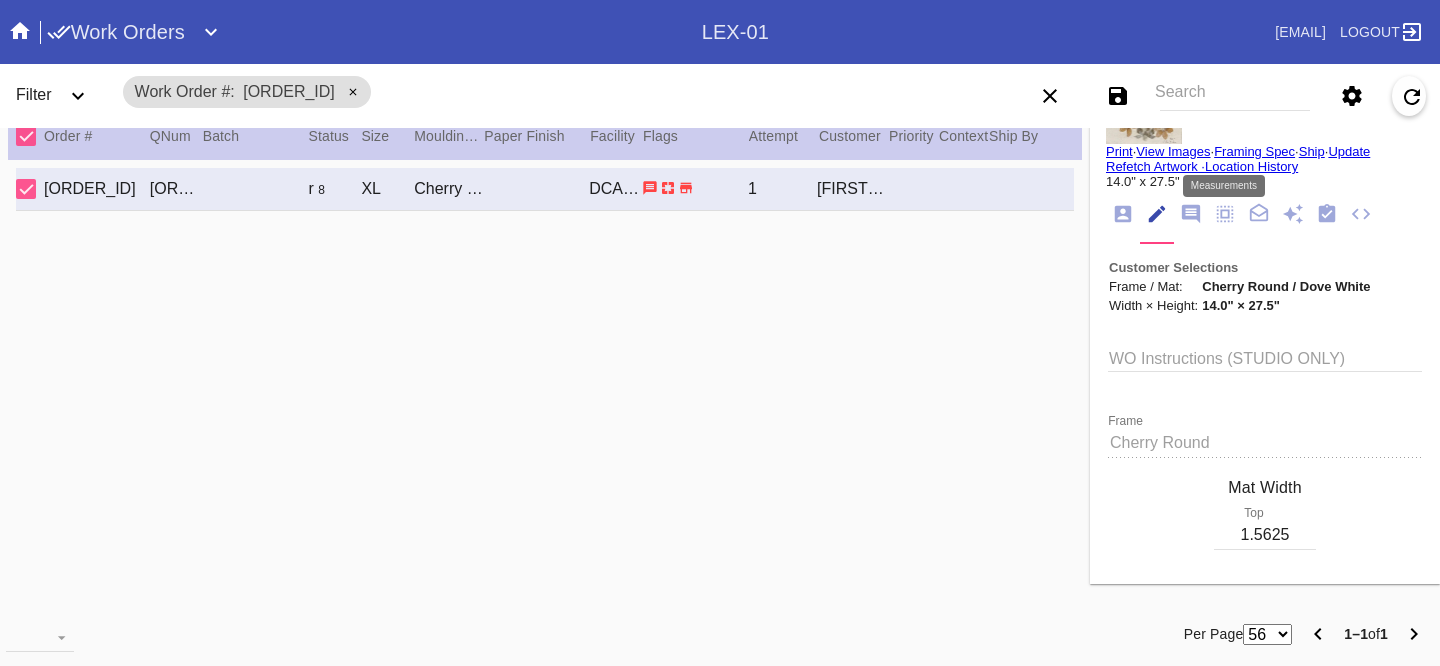 click 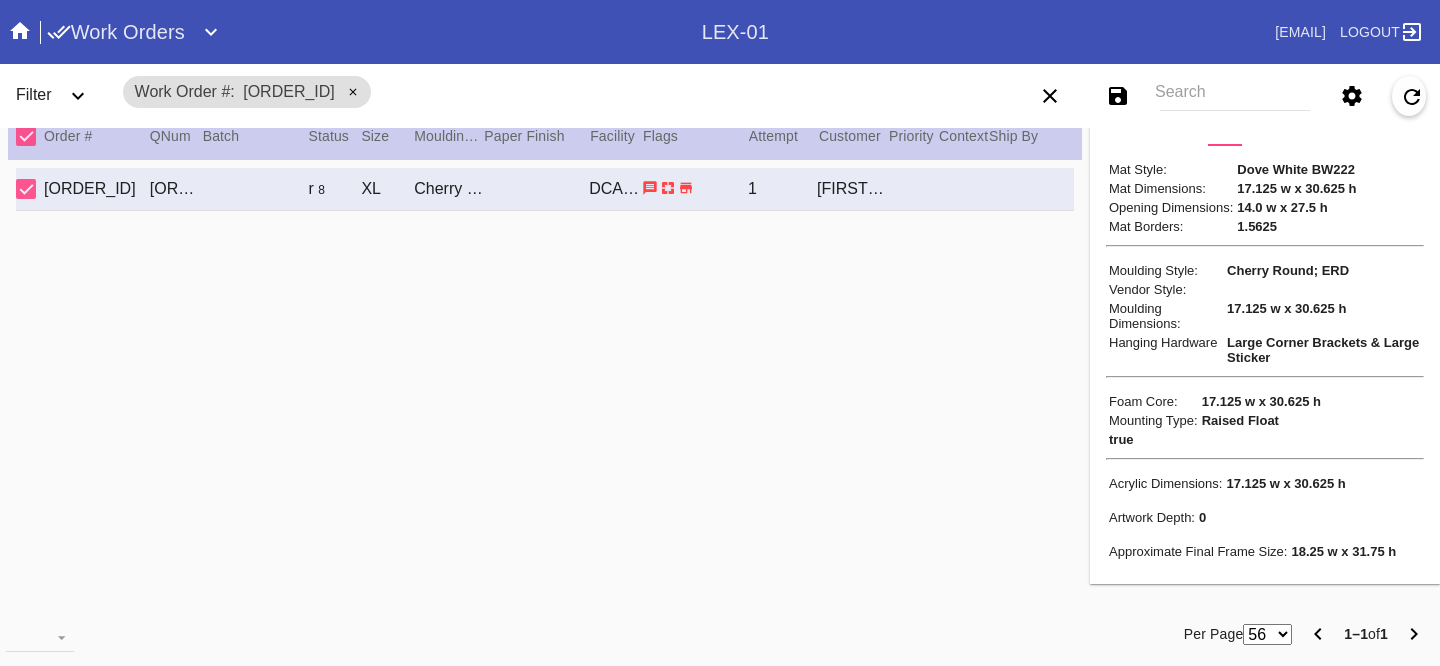 scroll, scrollTop: 249, scrollLeft: 0, axis: vertical 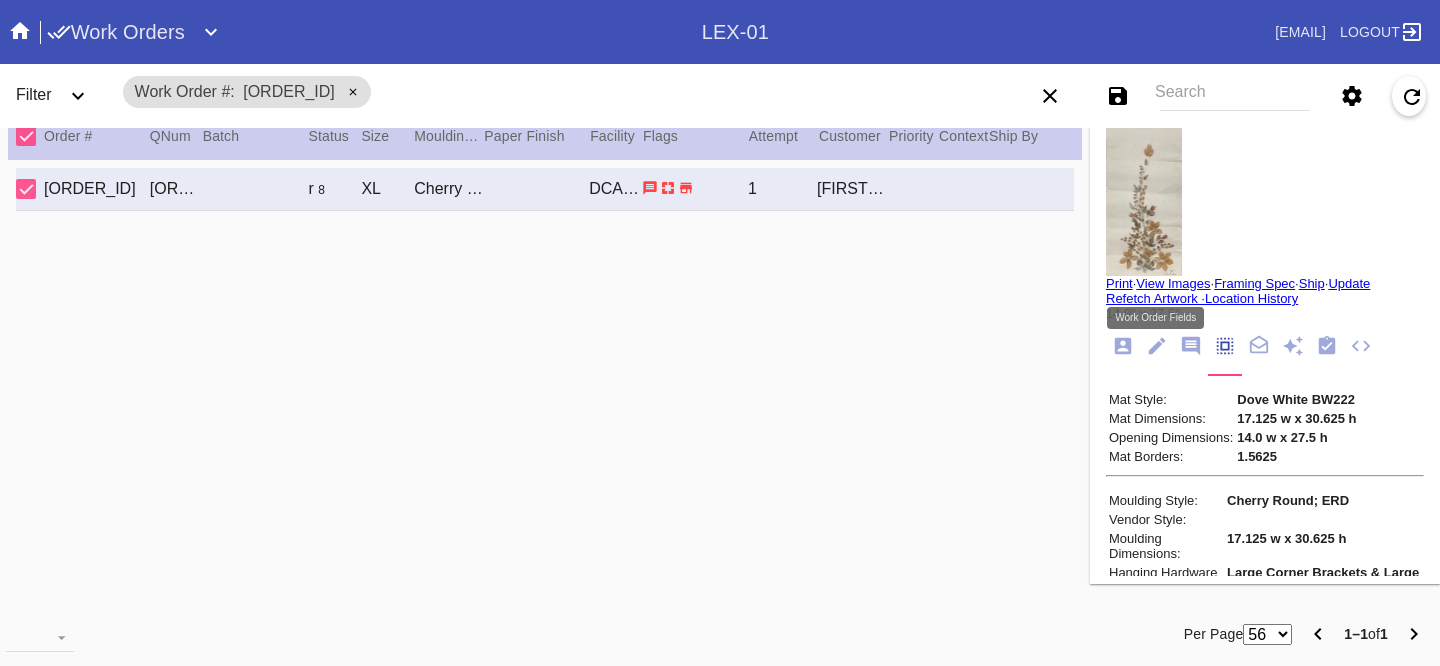 click 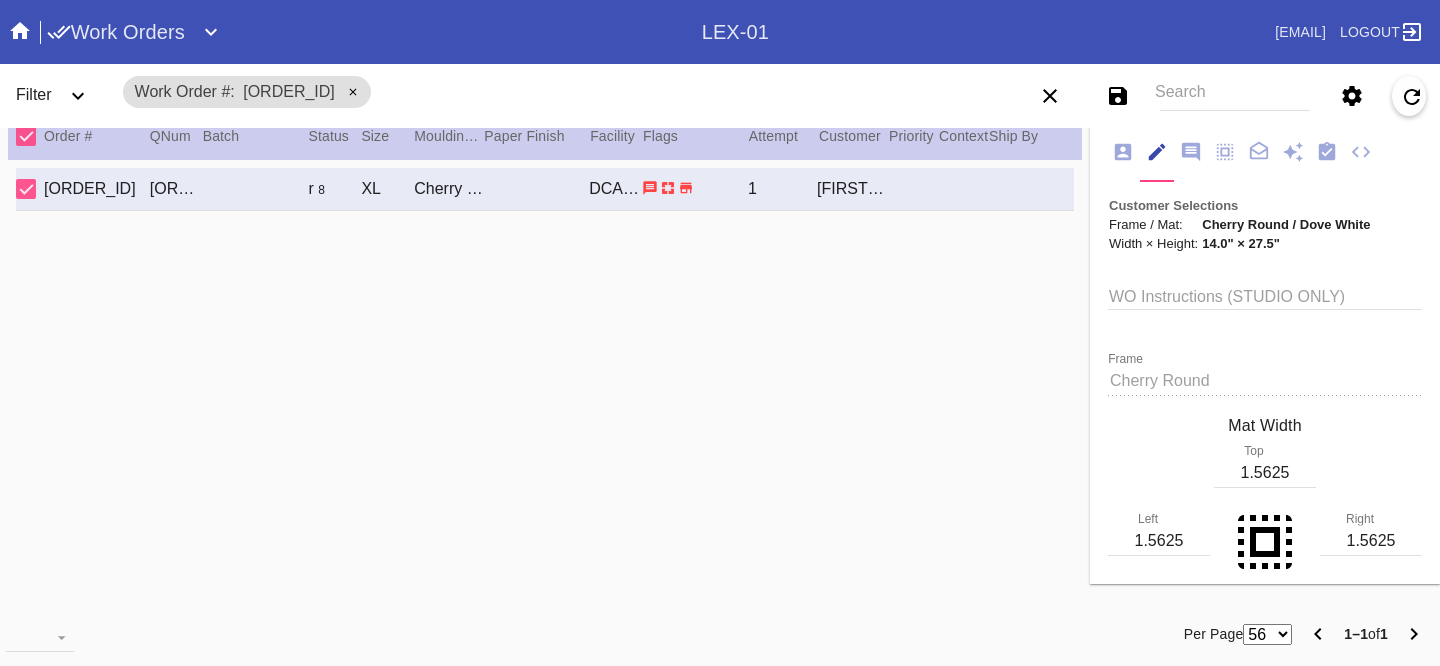 scroll, scrollTop: 221, scrollLeft: 0, axis: vertical 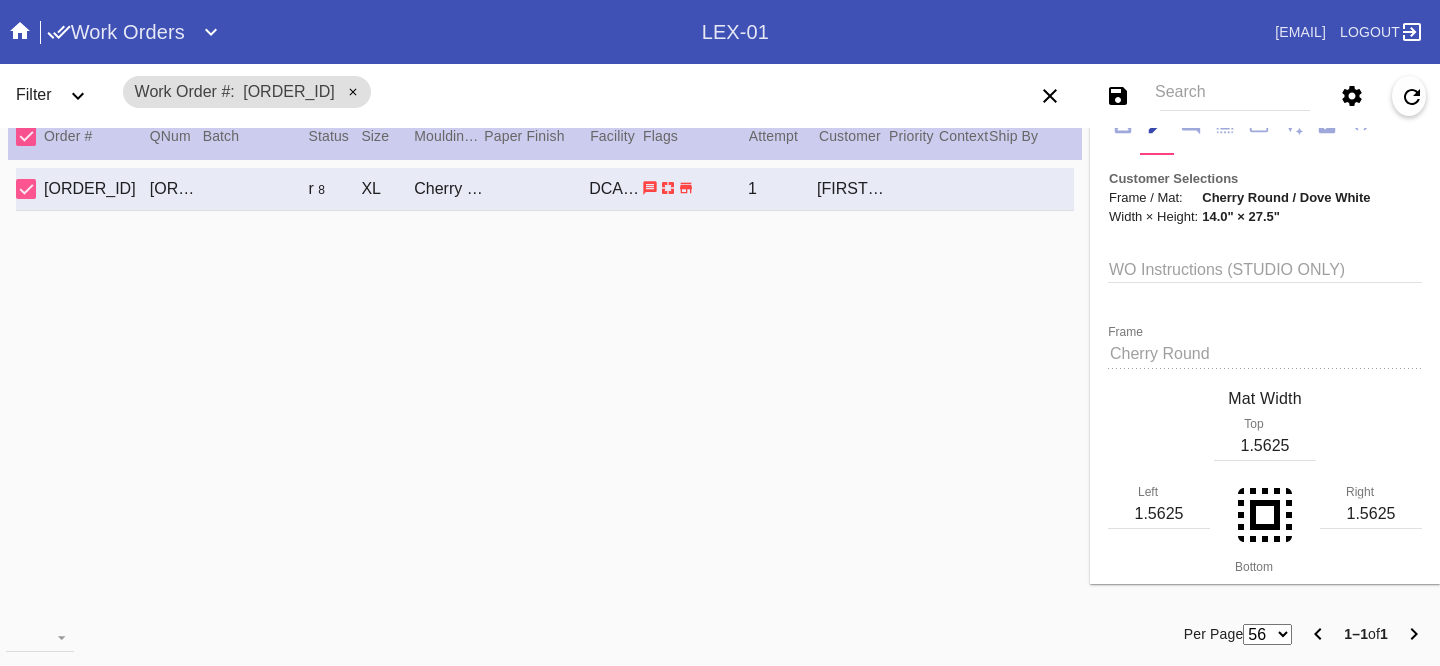 click on "1.5625" at bounding box center [1265, 446] 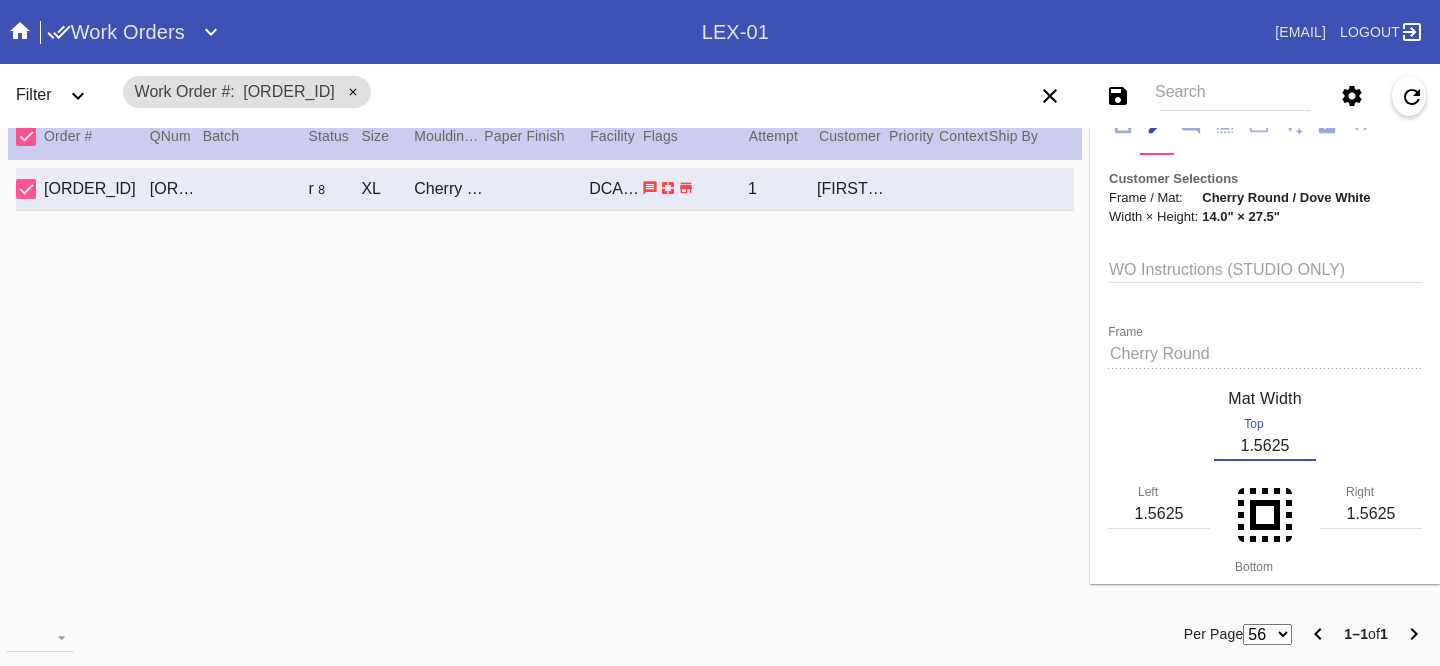 click on "1.5625" at bounding box center (1265, 446) 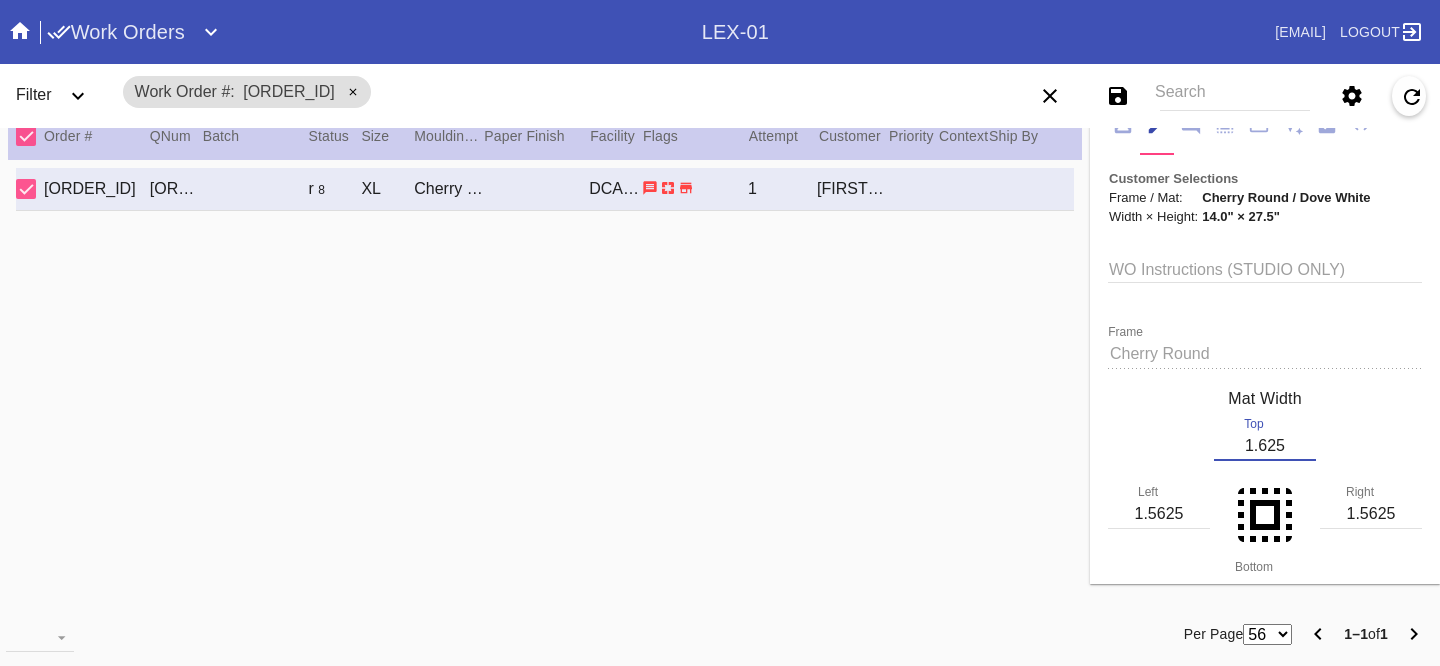 scroll, scrollTop: 374, scrollLeft: 0, axis: vertical 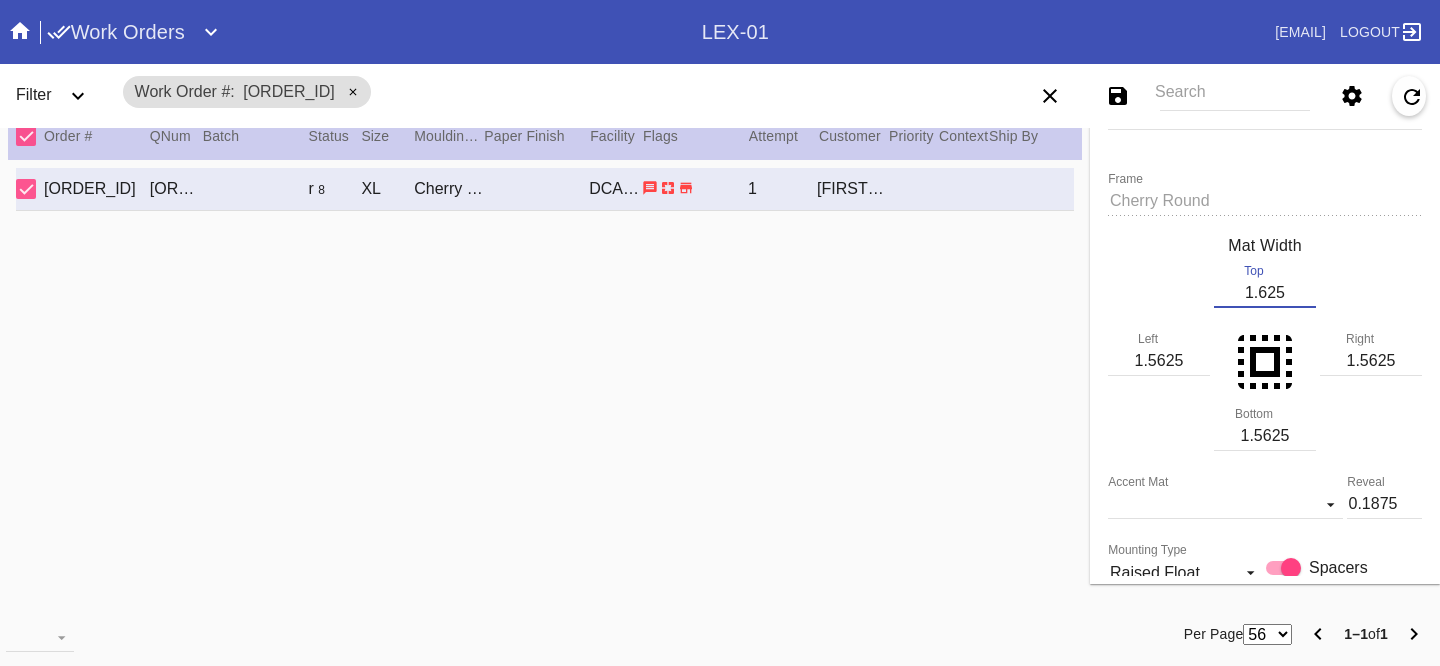 type on "1.625" 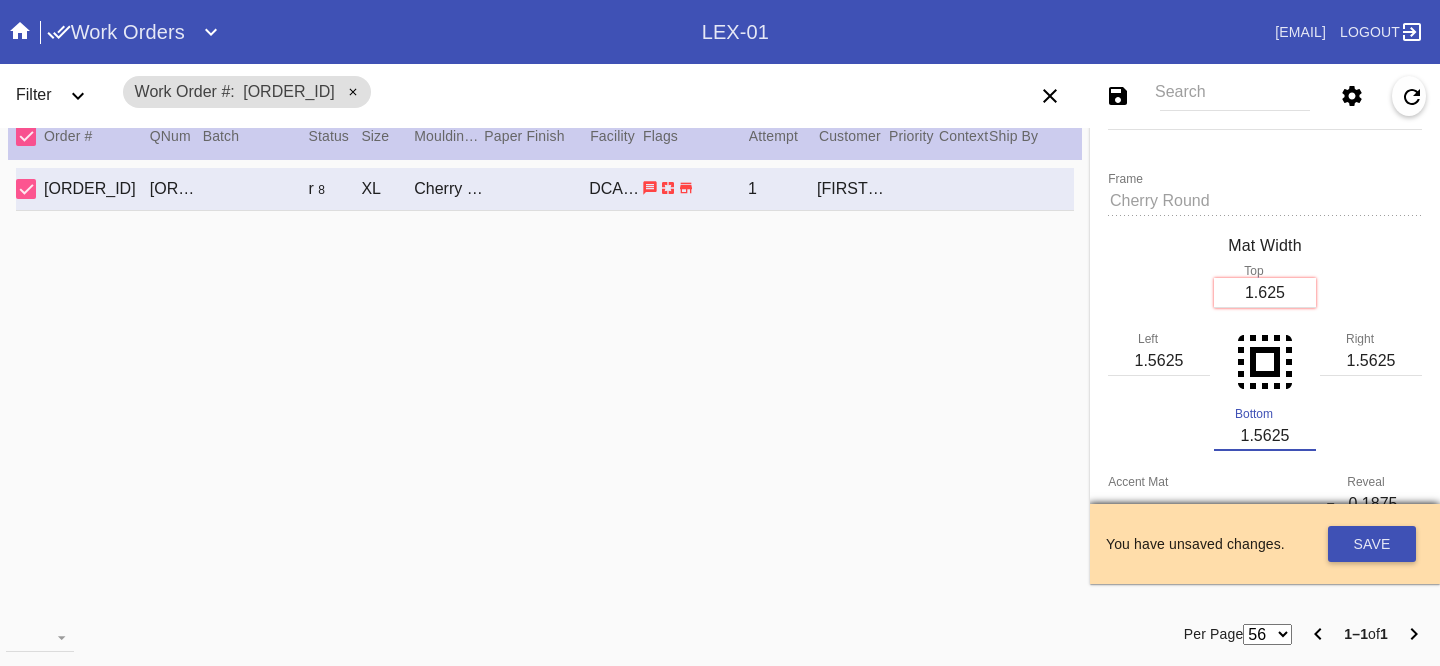 click on "1.5625" at bounding box center (1265, 436) 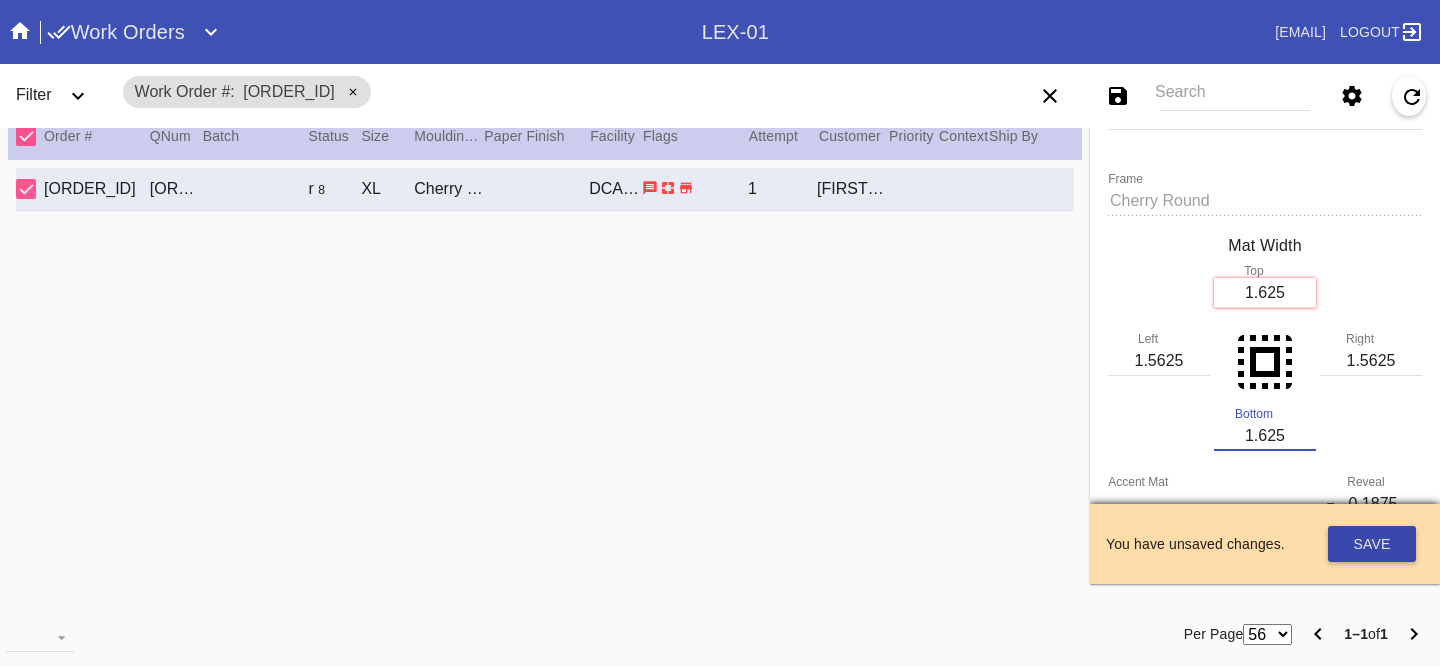 type on "1.625" 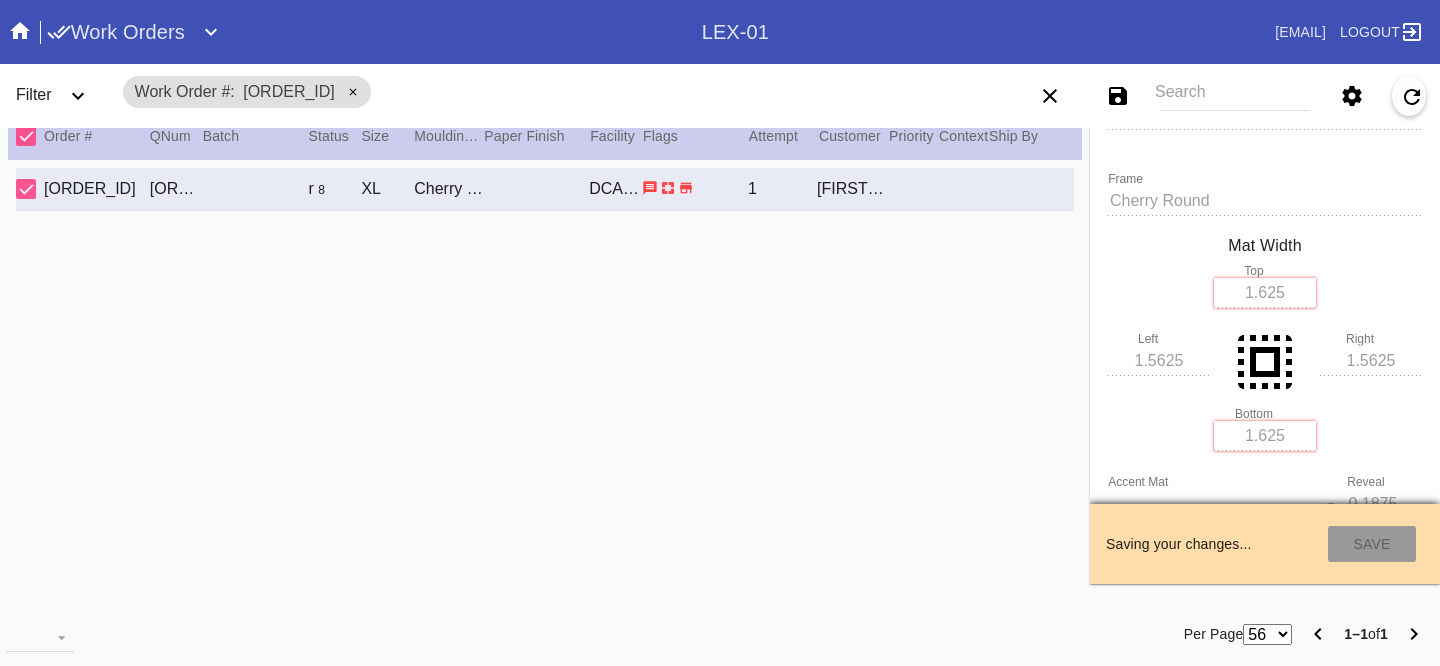 type on "8/16/2025" 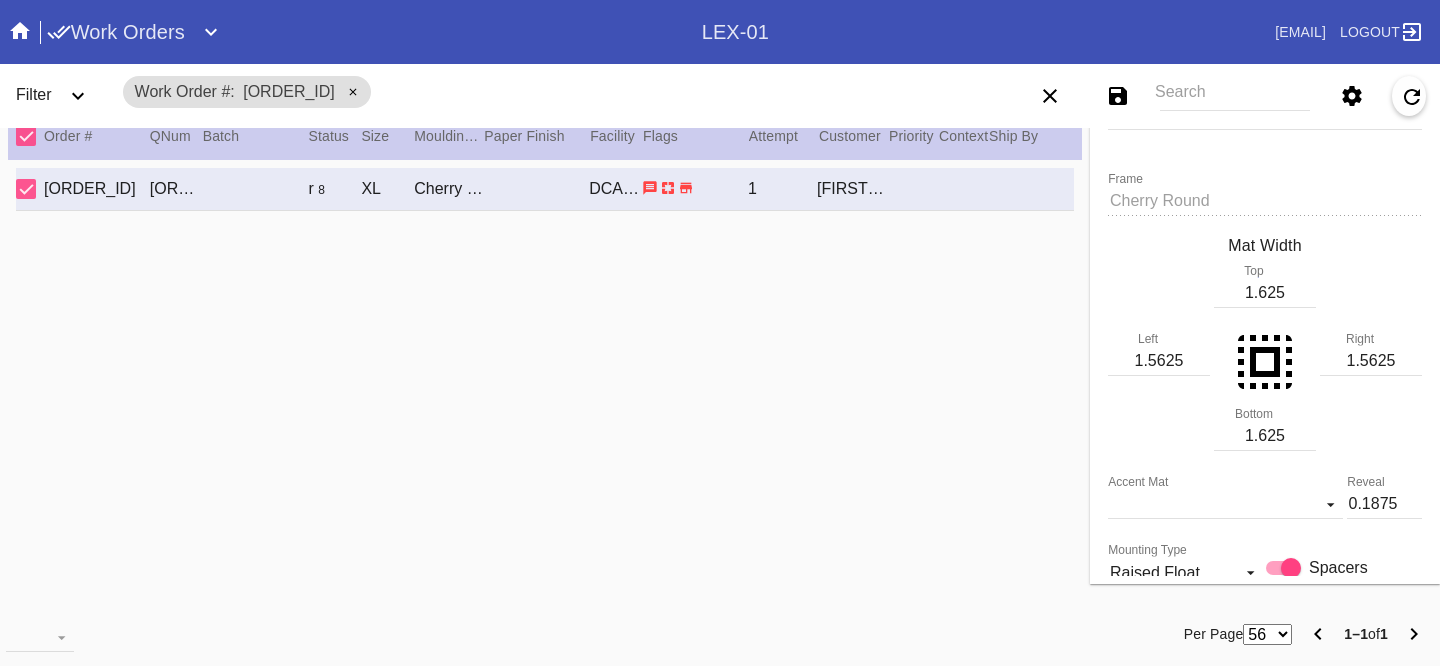 scroll, scrollTop: 0, scrollLeft: 0, axis: both 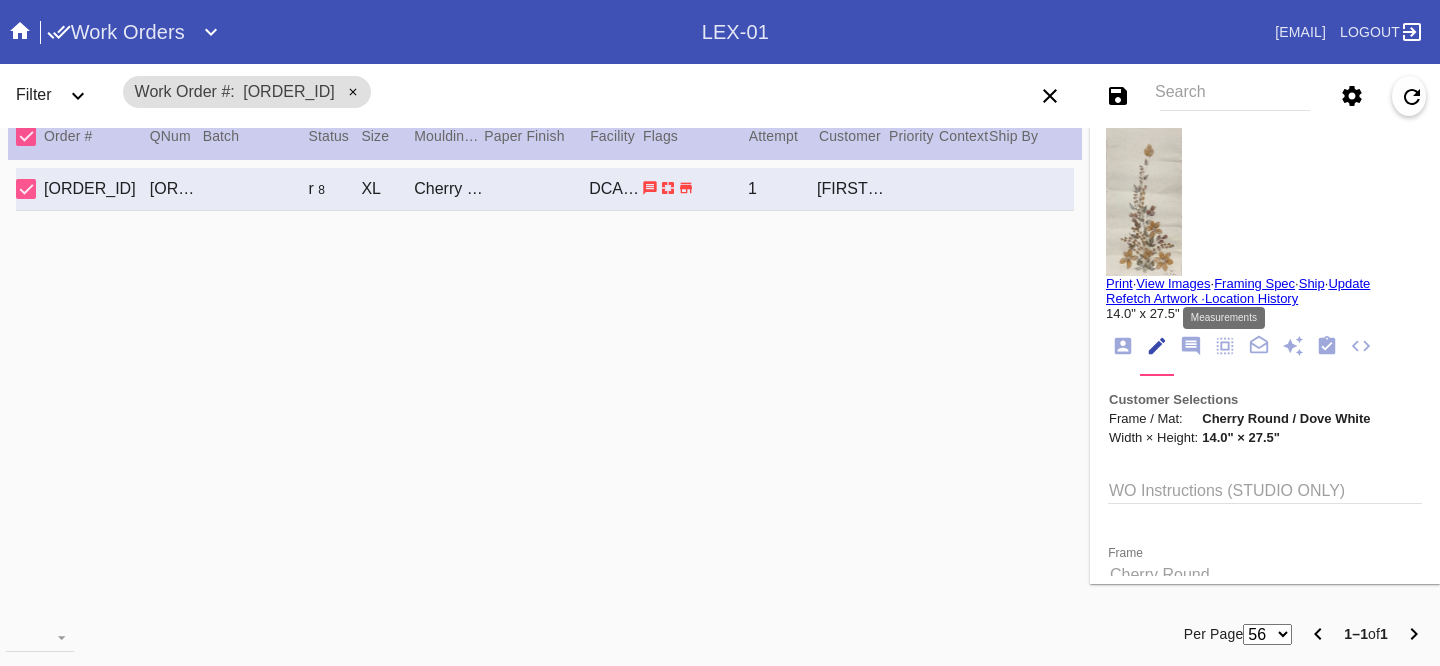 click 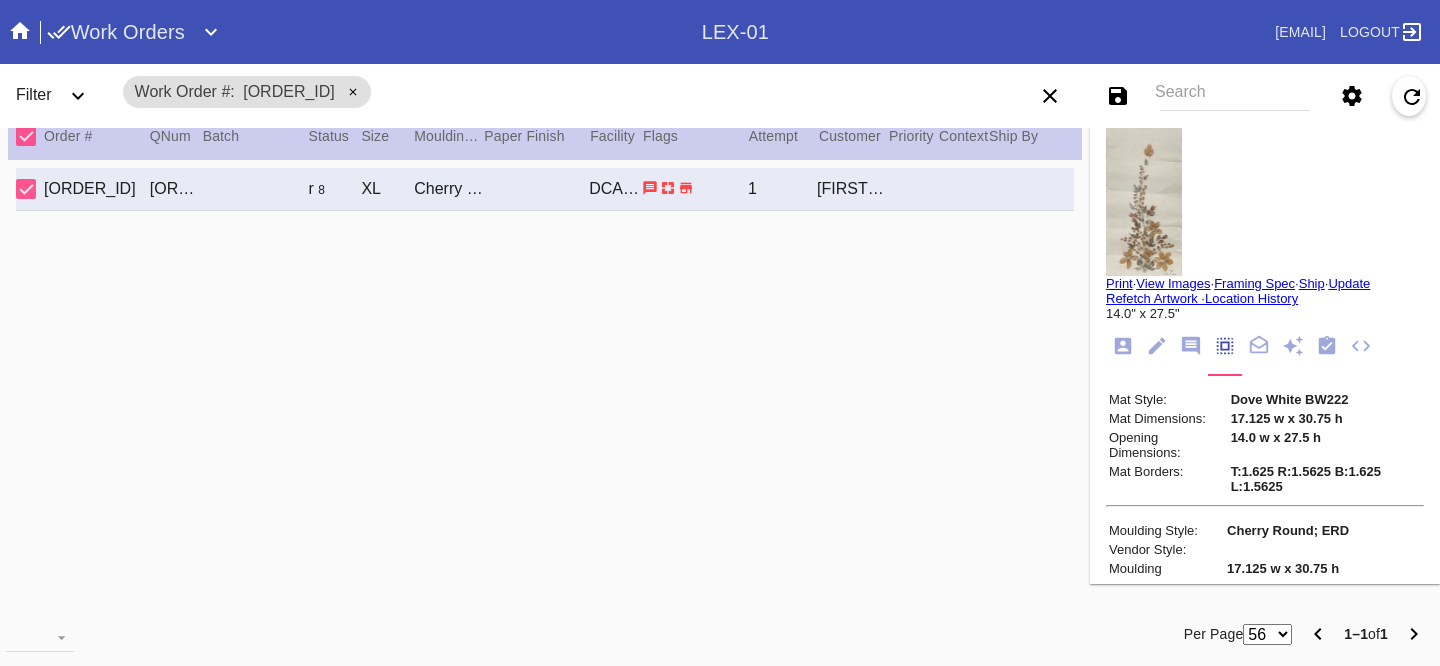 scroll, scrollTop: 281, scrollLeft: 0, axis: vertical 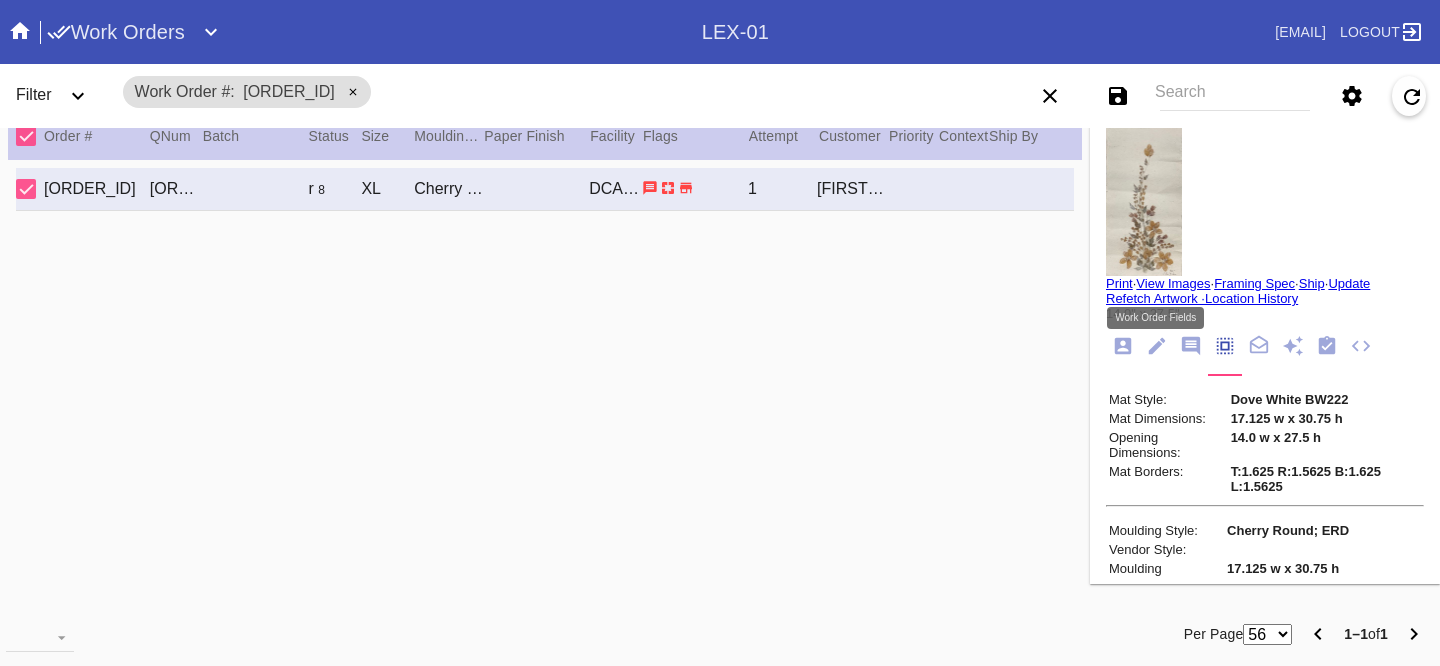 click 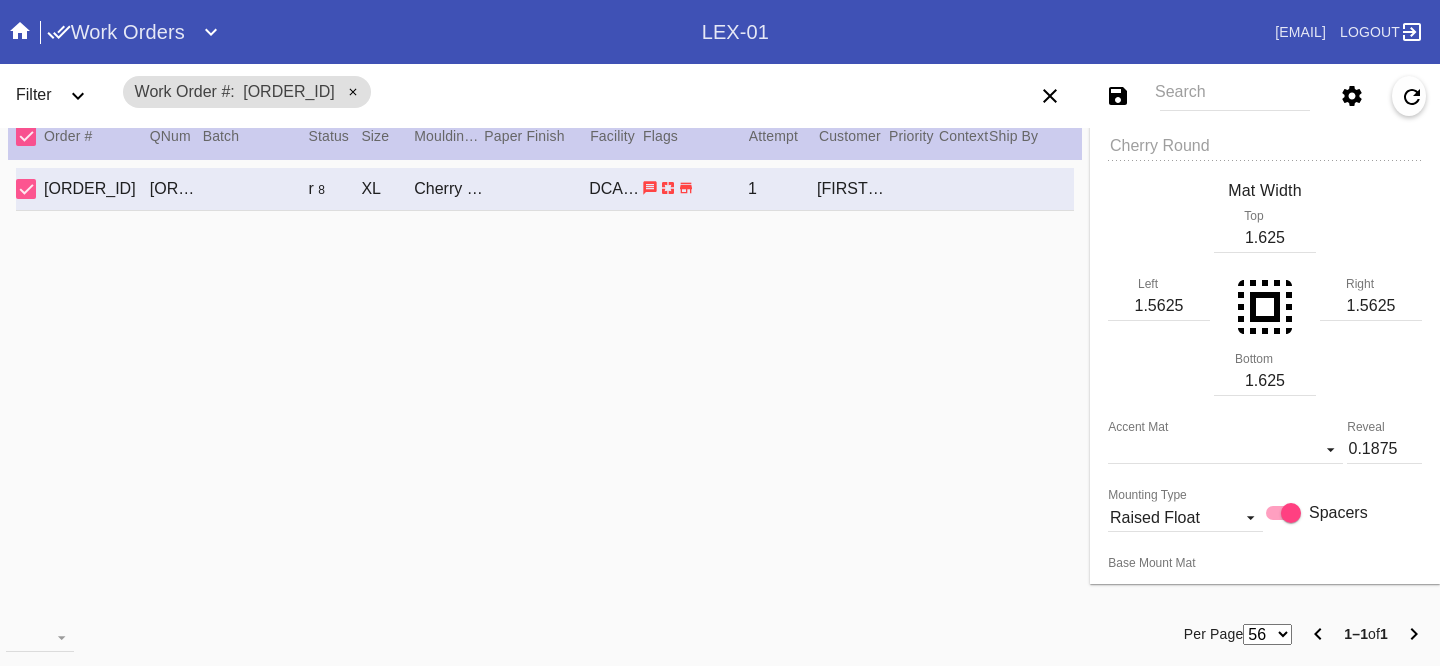 scroll, scrollTop: 444, scrollLeft: 0, axis: vertical 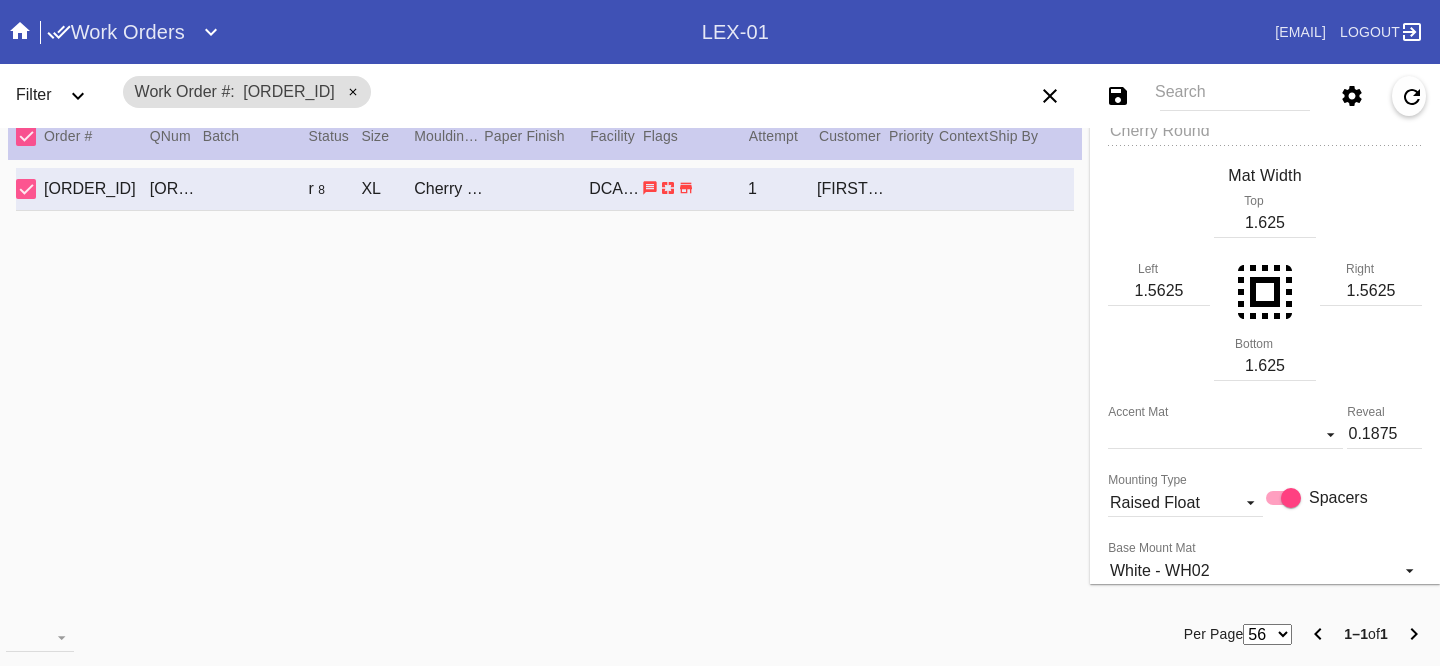 click on "1.625" at bounding box center (1265, 223) 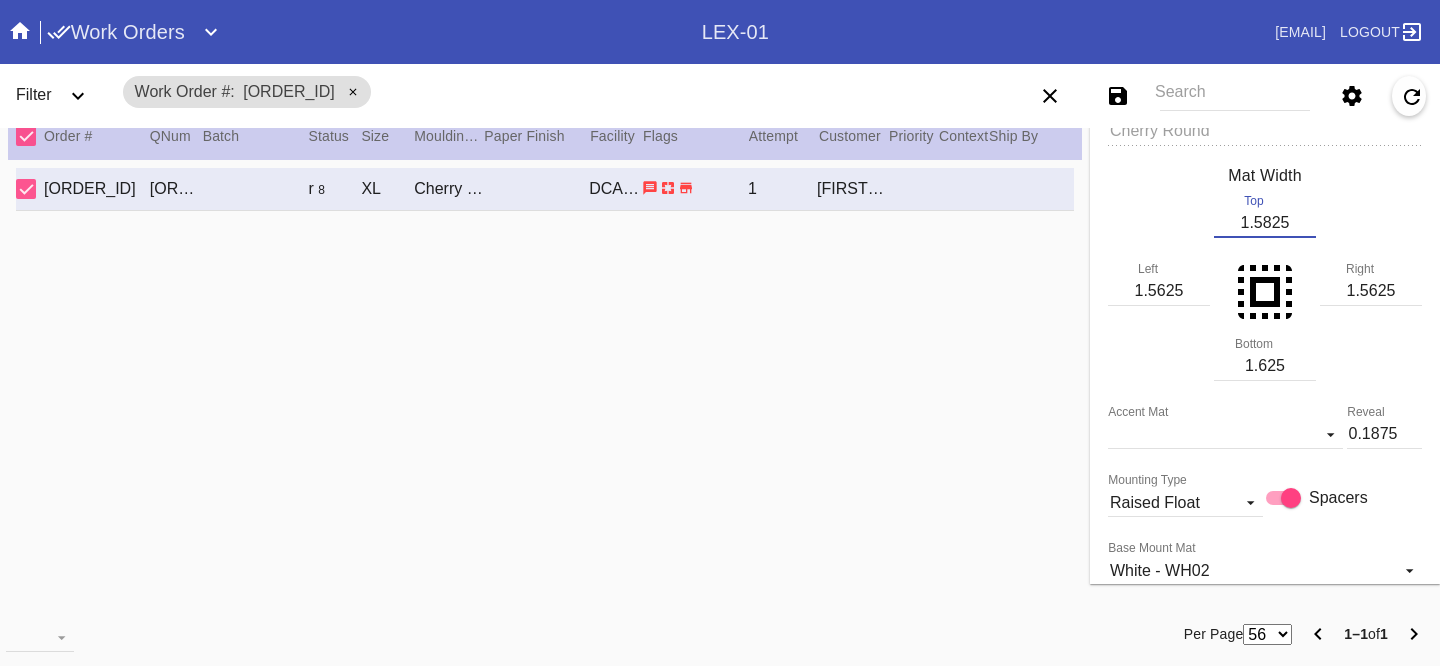 type on "1.5825" 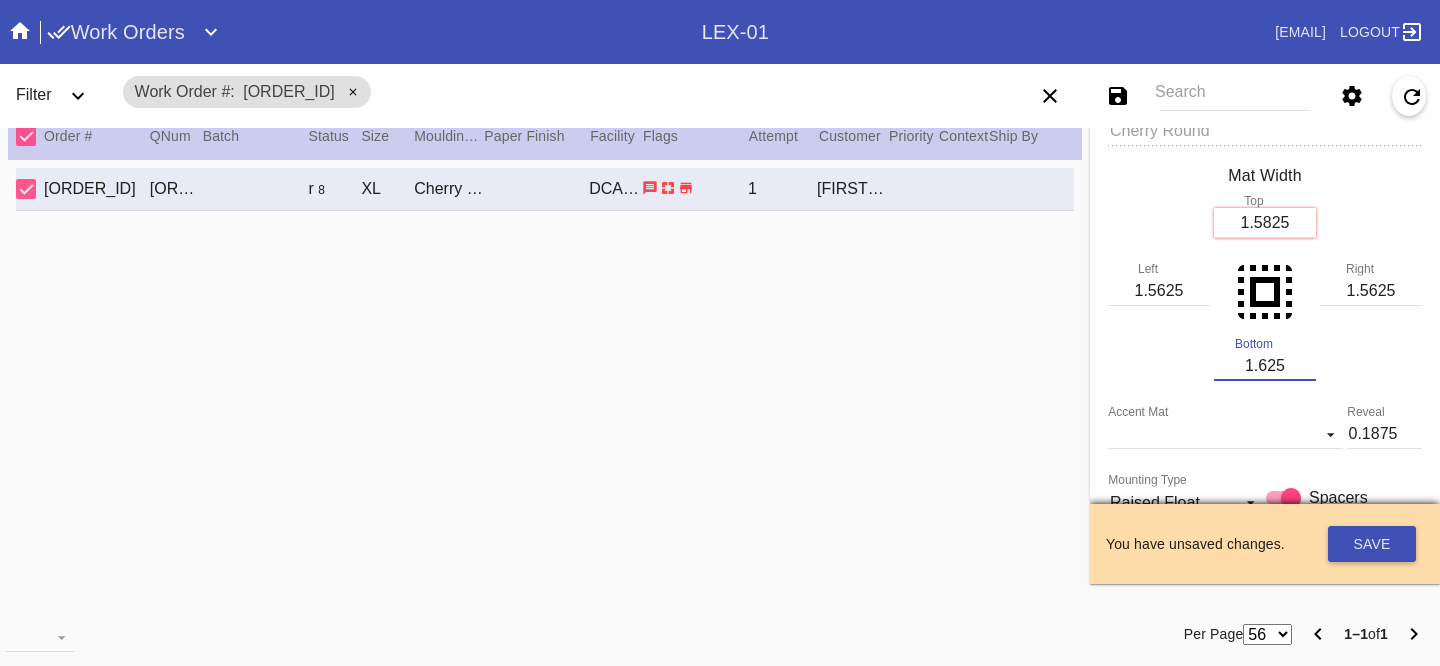 click on "1.625" at bounding box center (1265, 366) 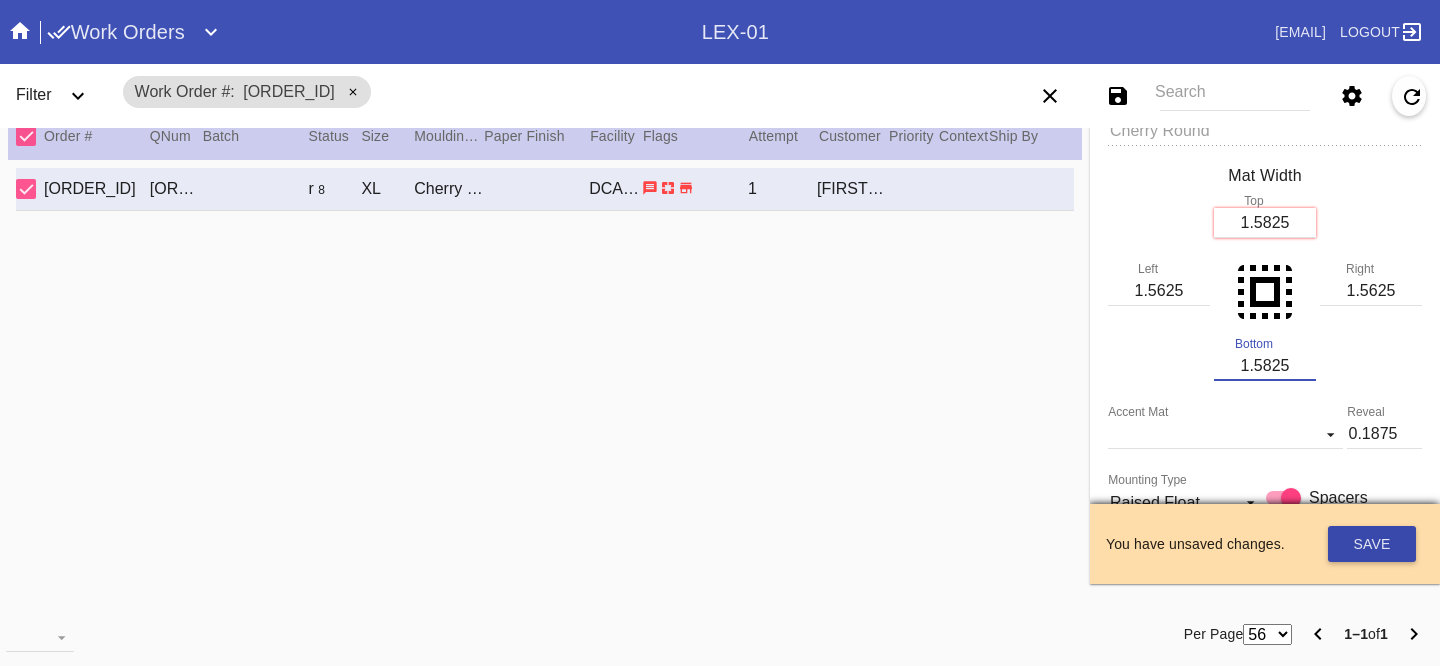 type on "1.5825" 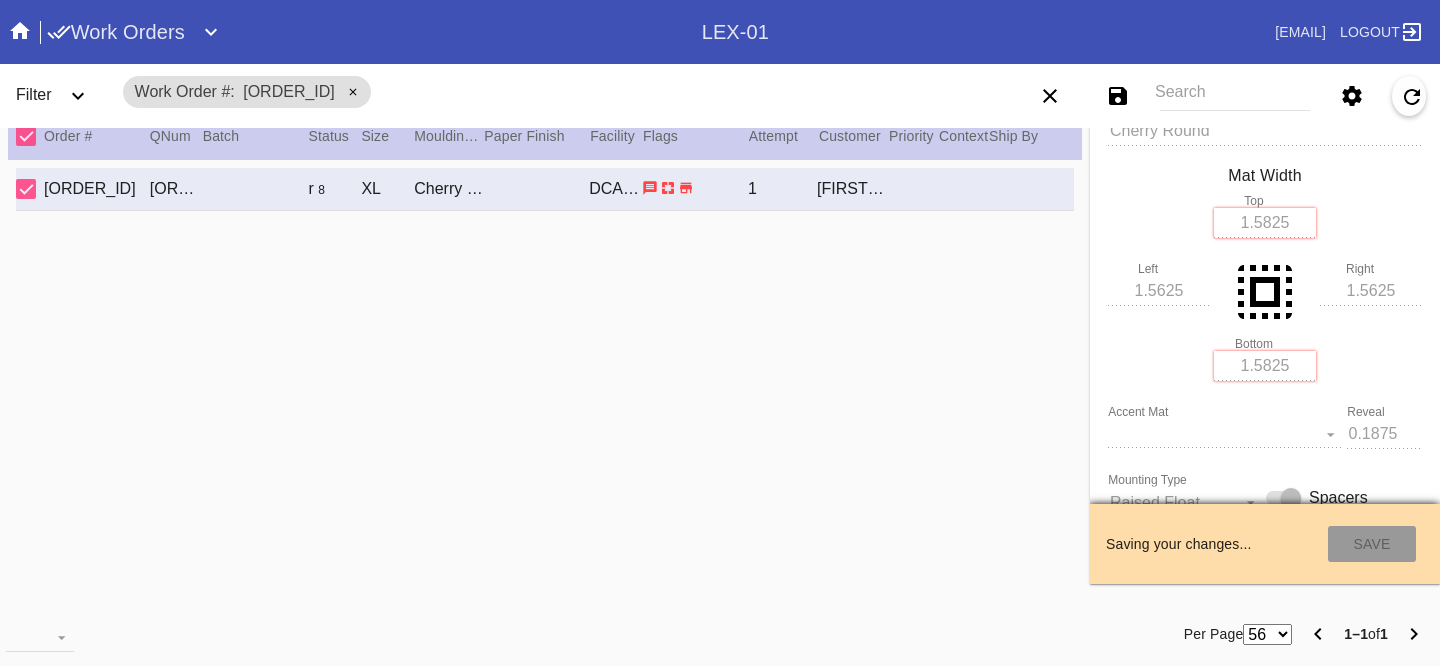 type on "8/16/2025" 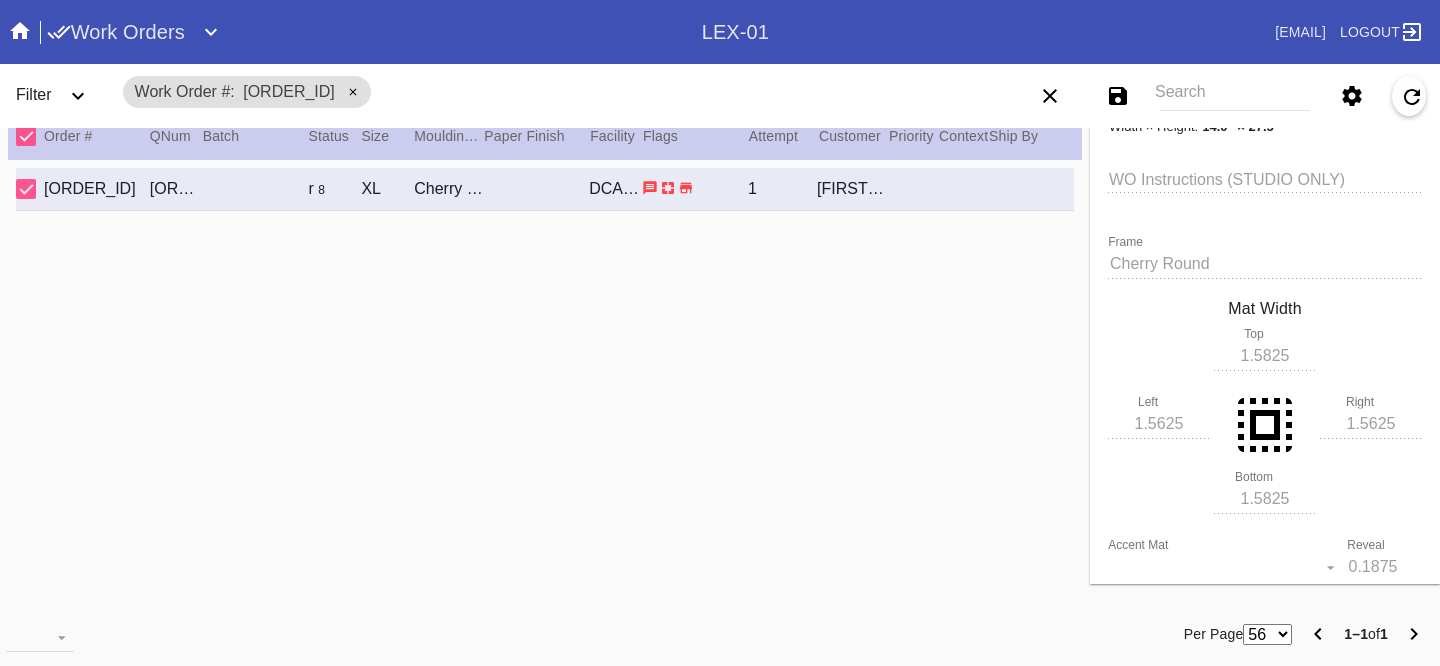 scroll, scrollTop: 0, scrollLeft: 0, axis: both 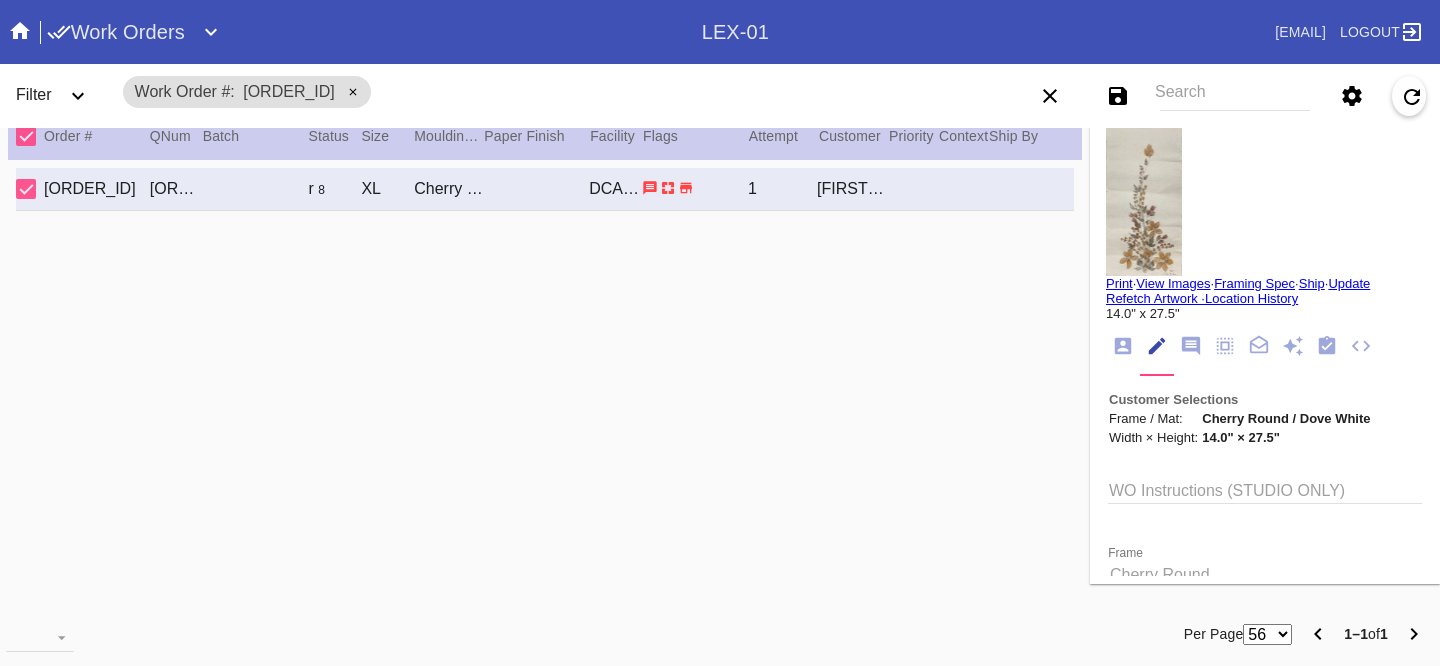 click 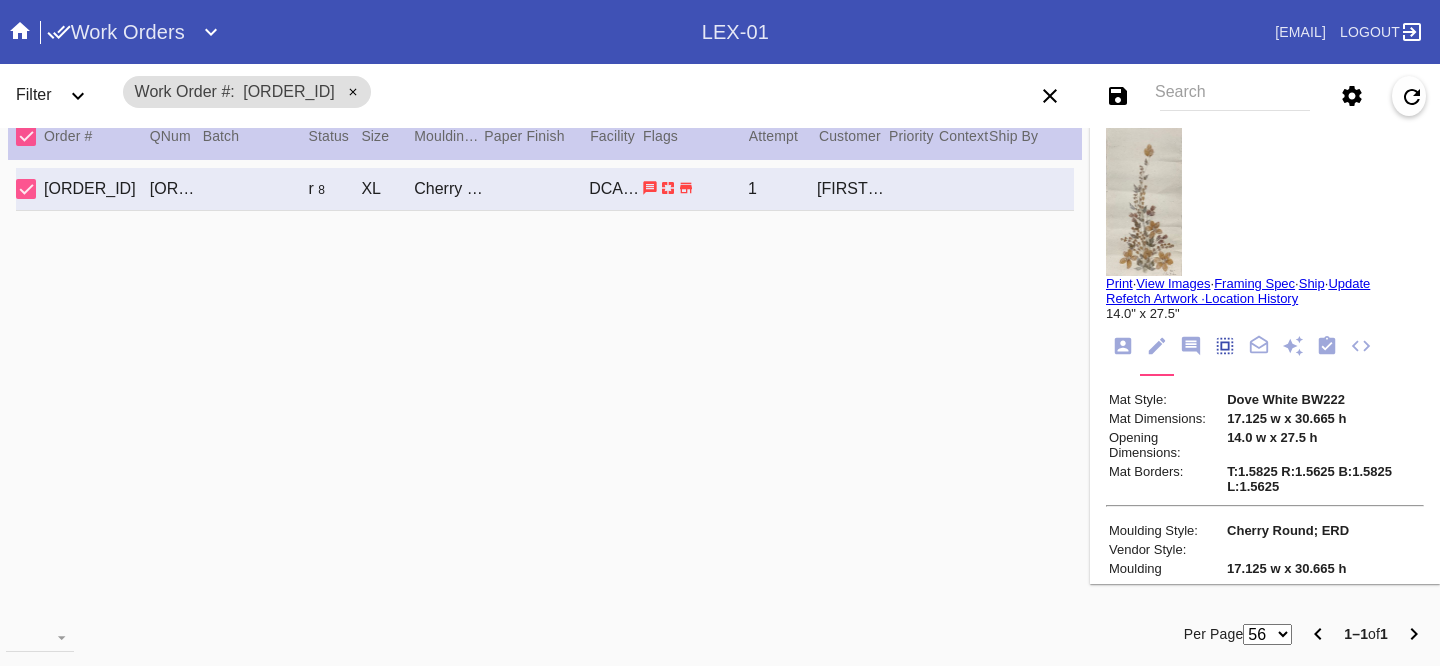 scroll, scrollTop: 172, scrollLeft: 0, axis: vertical 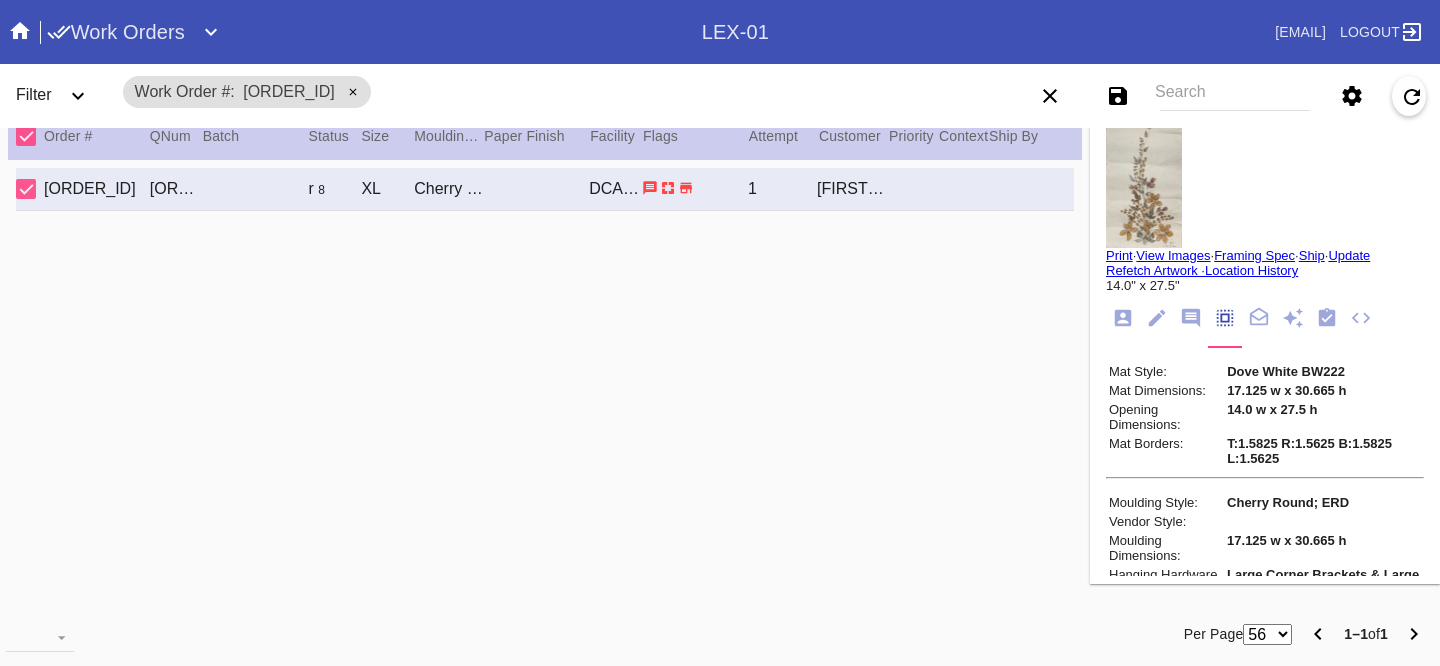 click 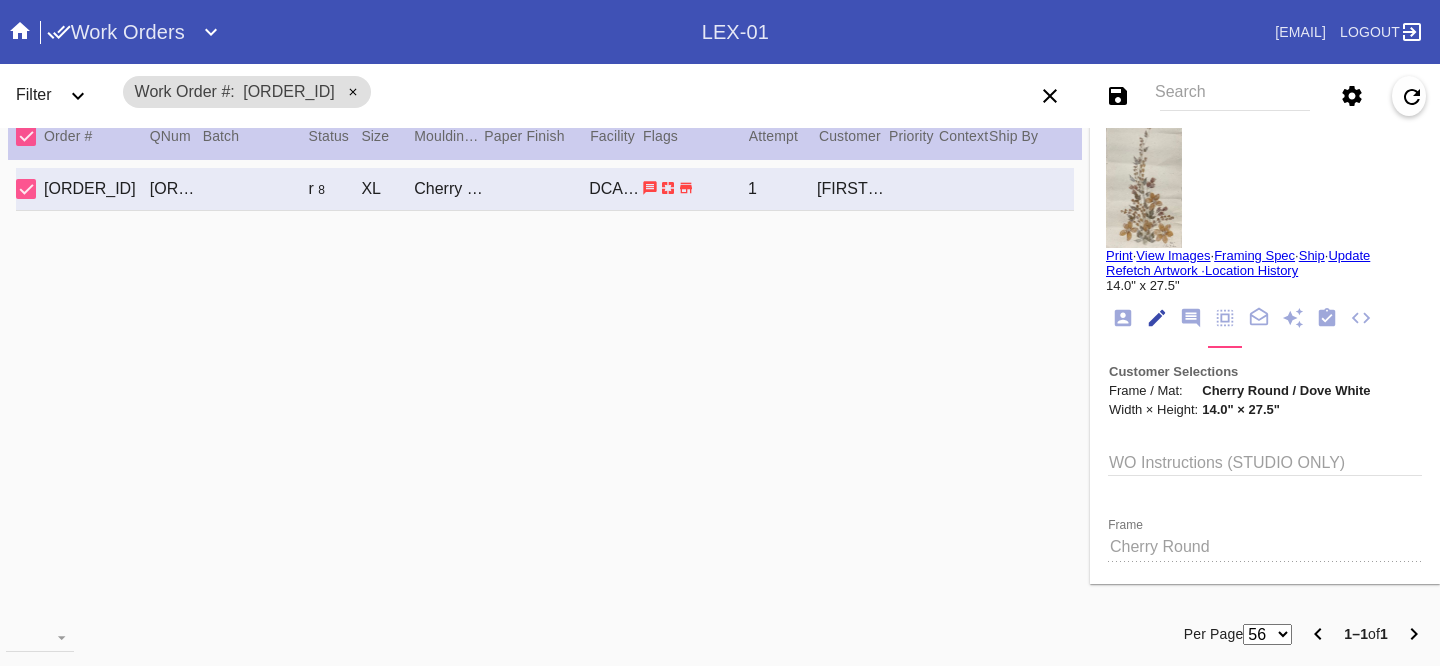 scroll, scrollTop: 73, scrollLeft: 0, axis: vertical 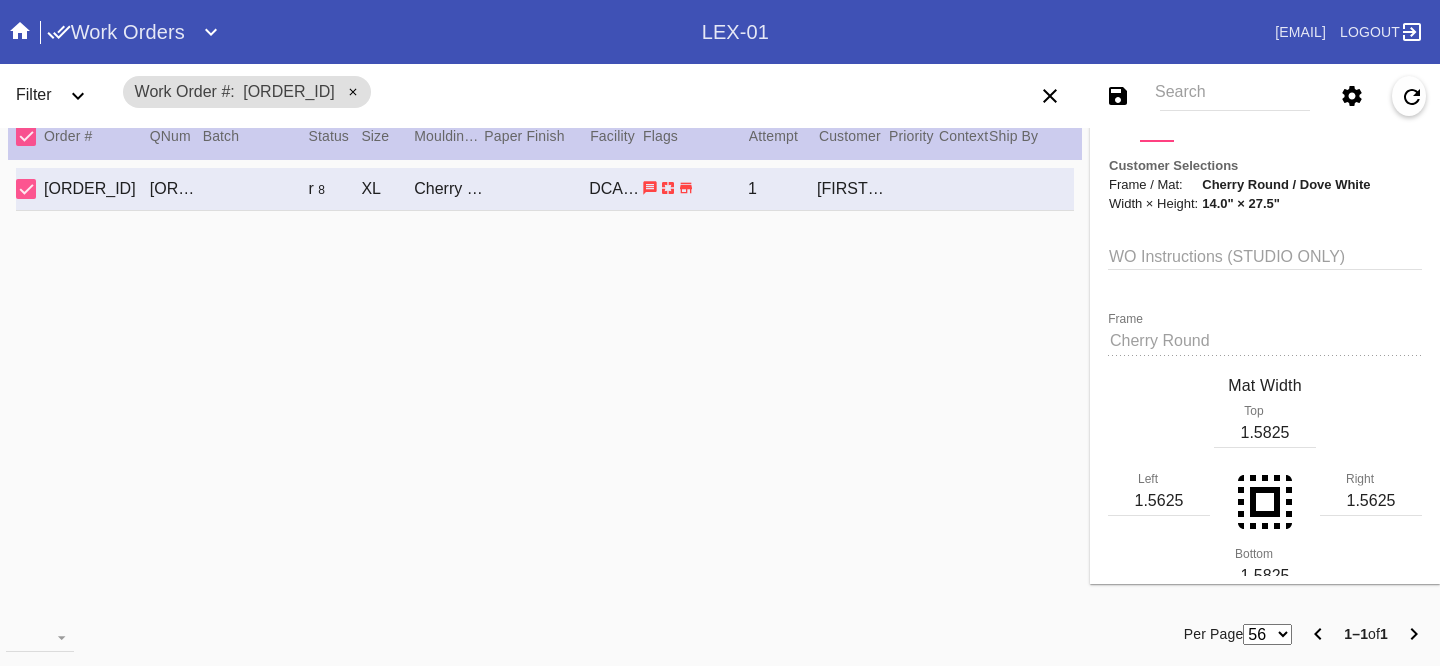 click on "1.5825" at bounding box center (1265, 433) 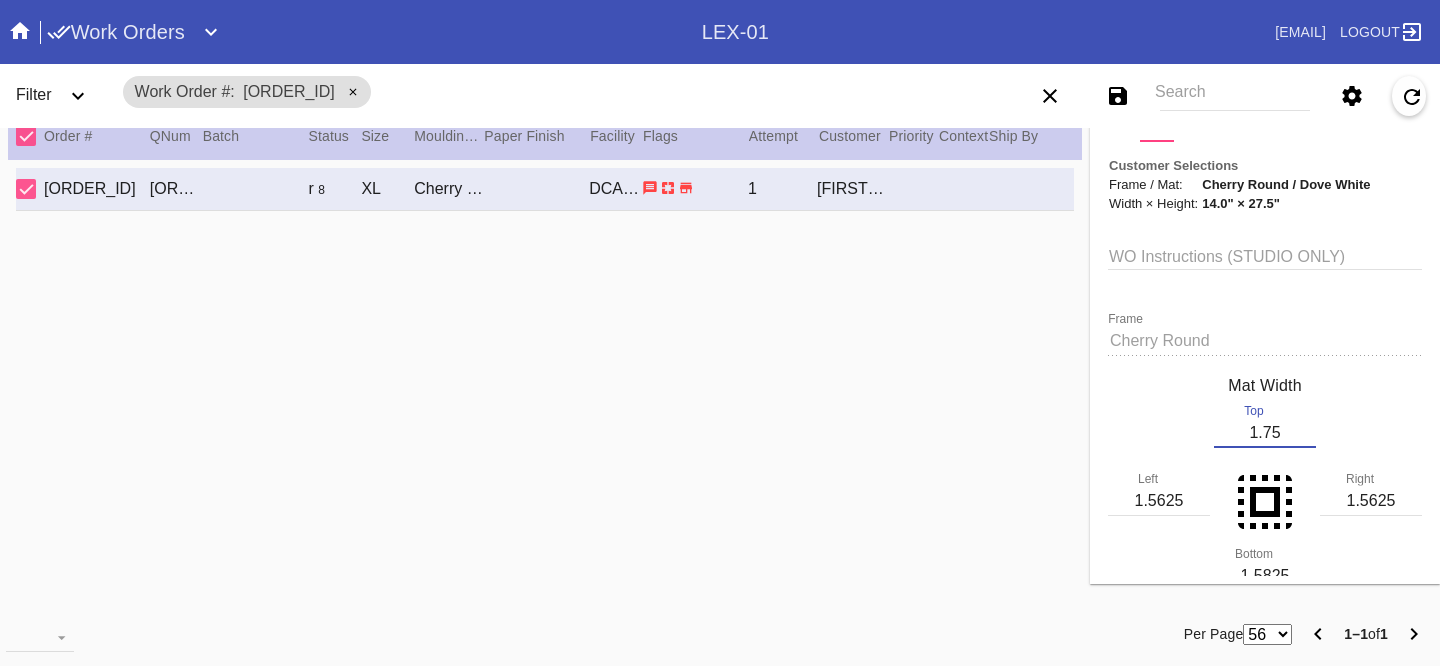 scroll, scrollTop: 326, scrollLeft: 0, axis: vertical 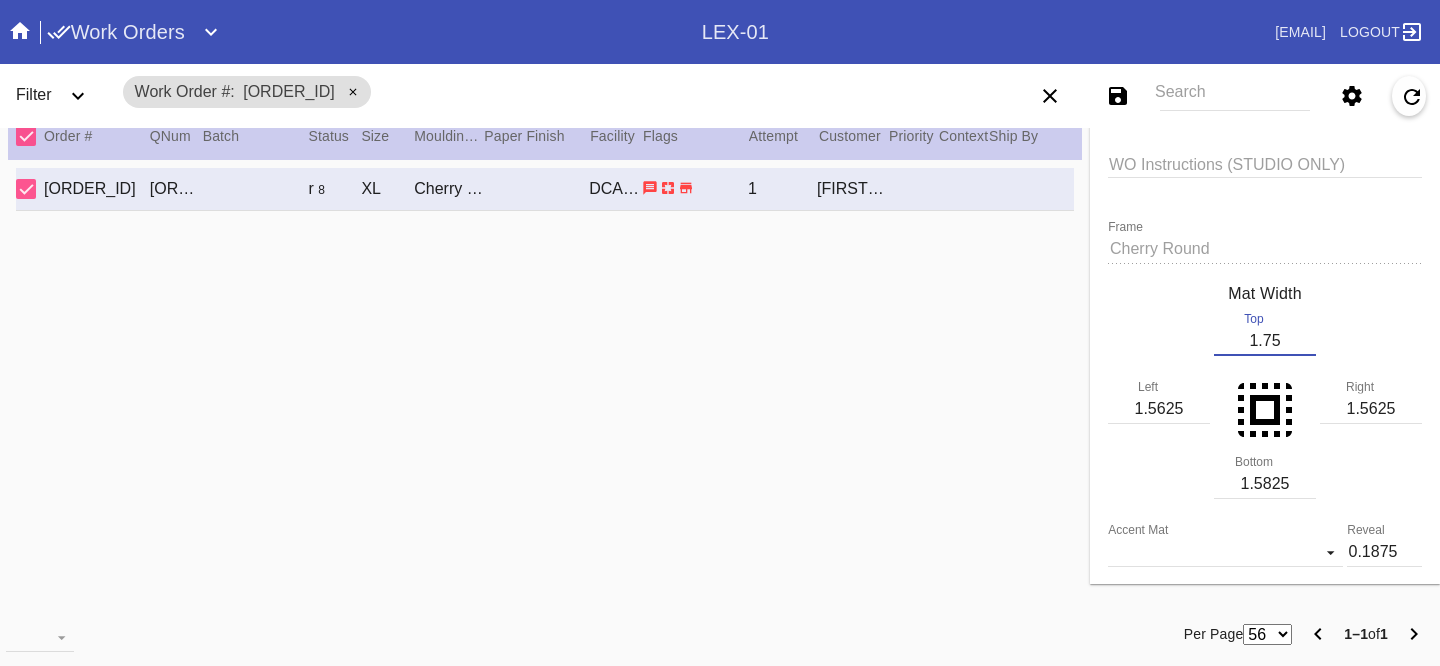 type on "1.75" 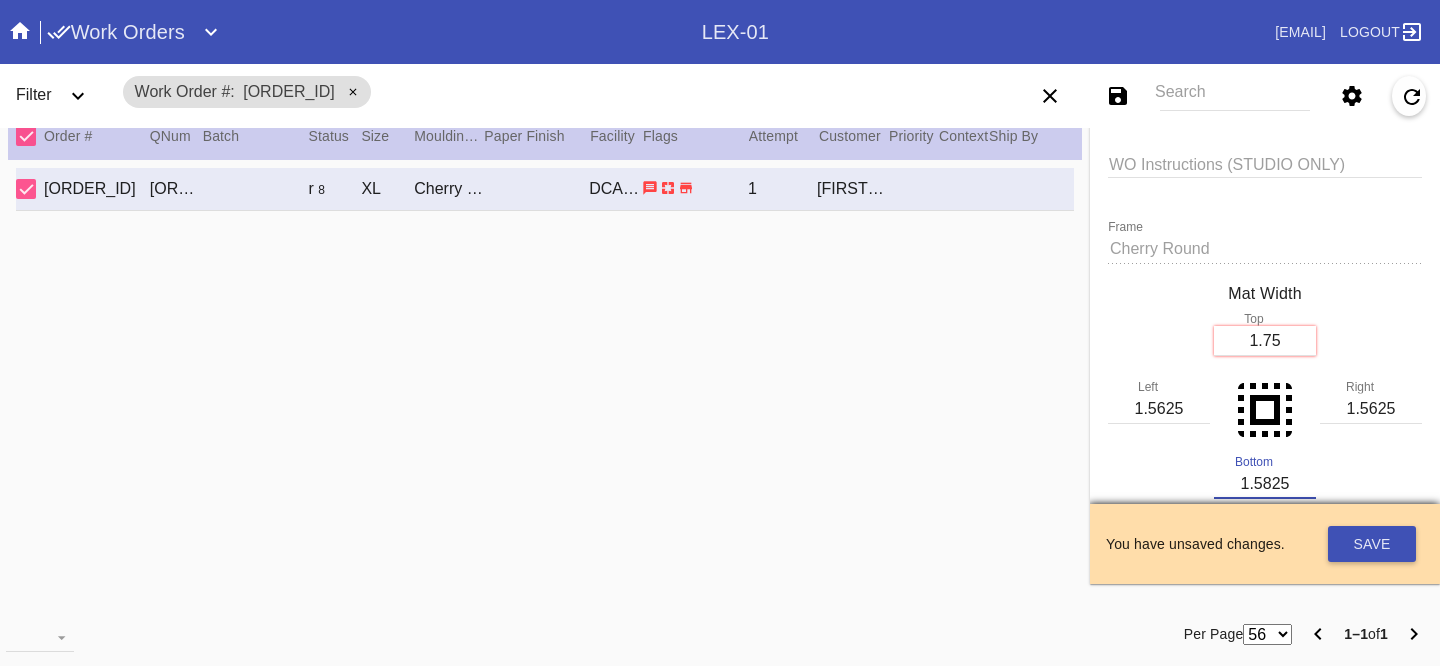 click on "1.5825" at bounding box center [1265, 484] 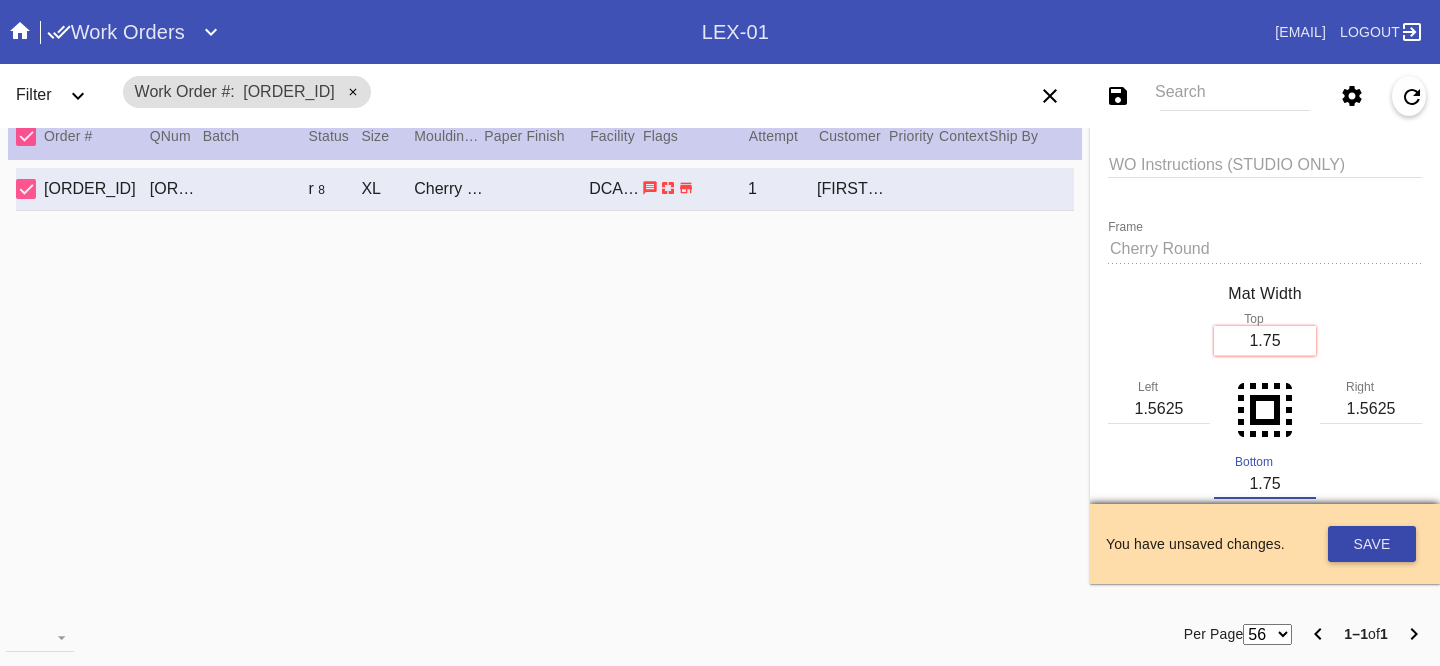type on "1.75" 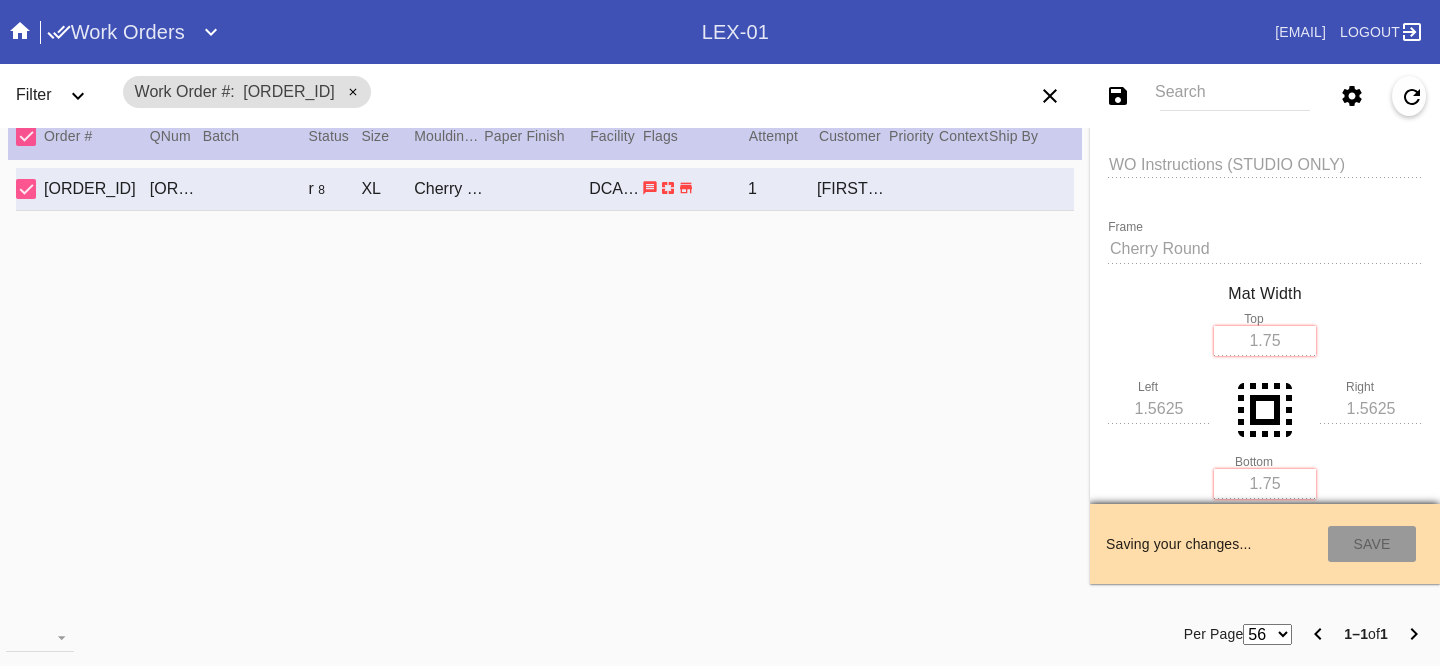 type on "8/16/2025" 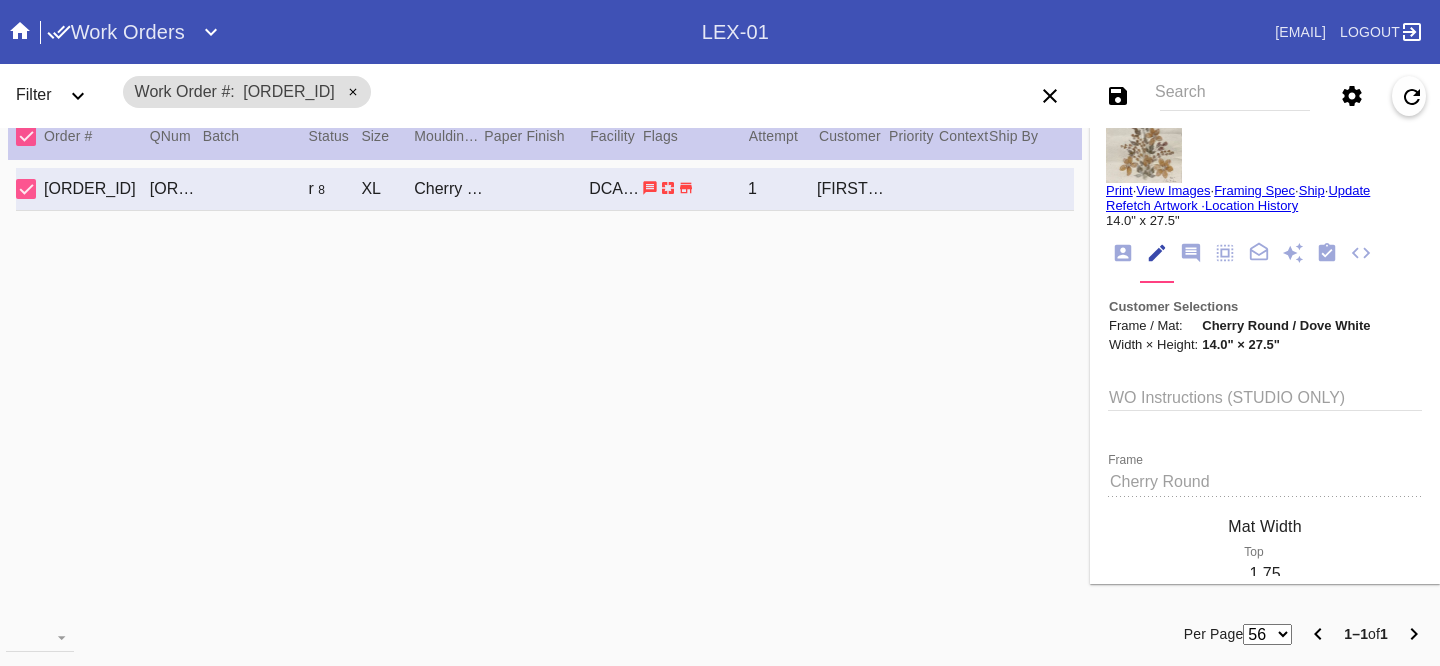 scroll, scrollTop: 0, scrollLeft: 0, axis: both 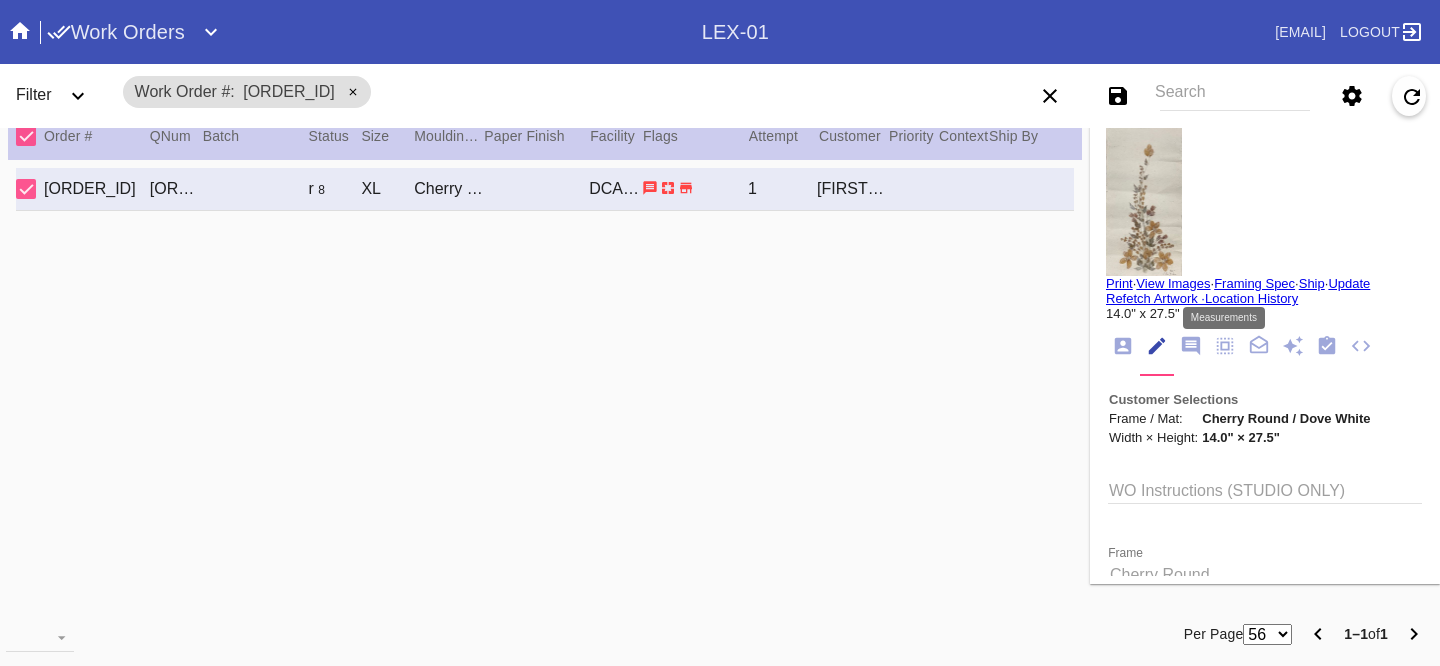 click 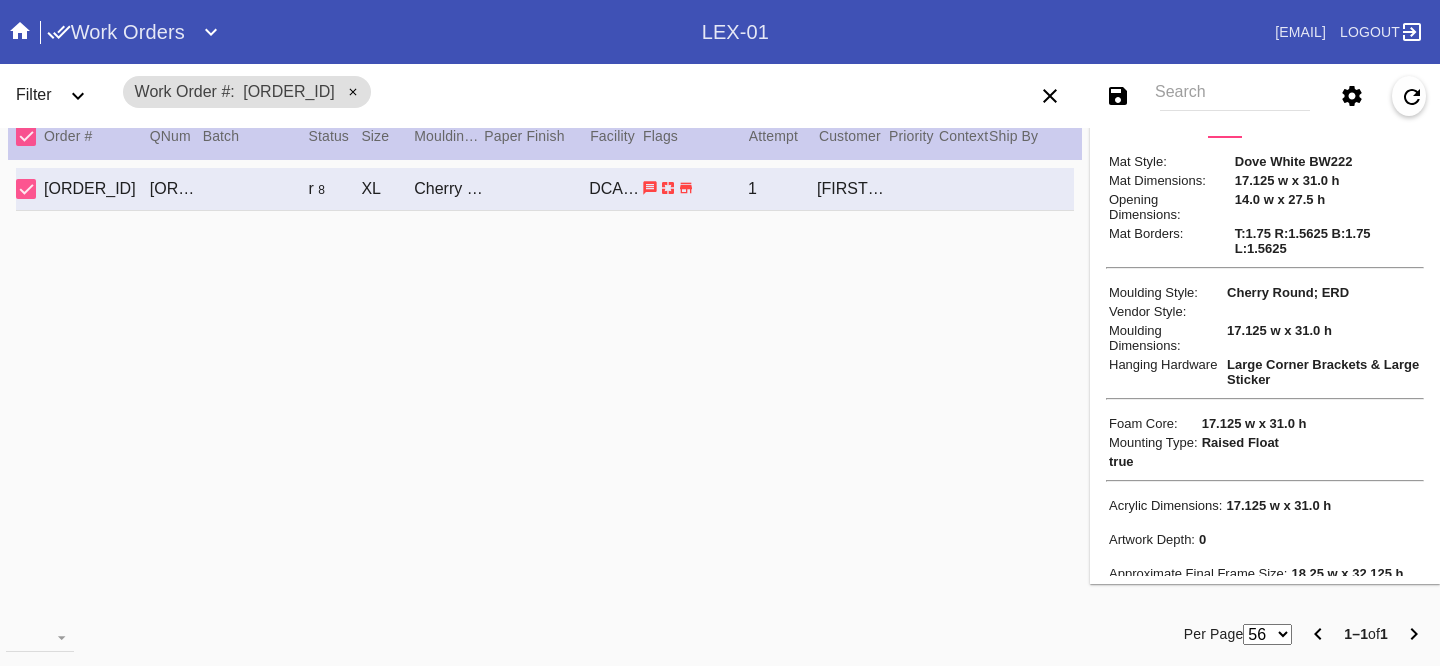 scroll, scrollTop: 281, scrollLeft: 0, axis: vertical 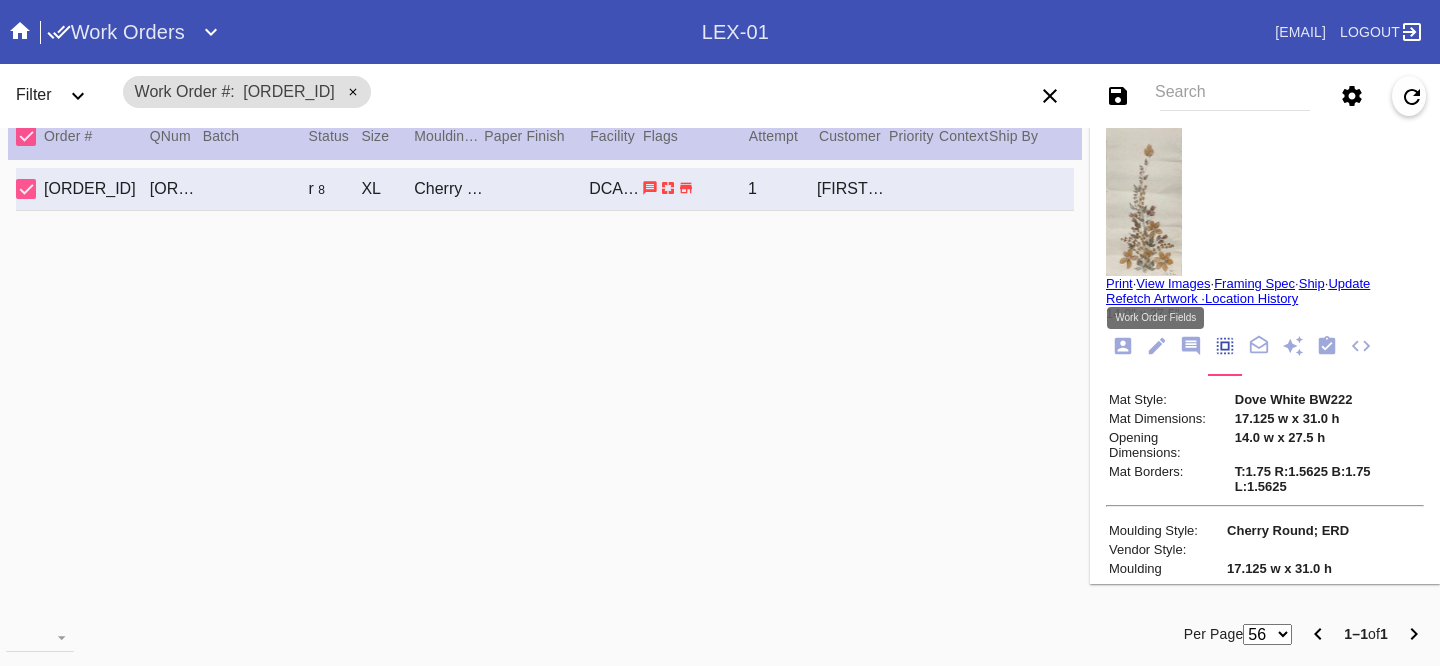 click 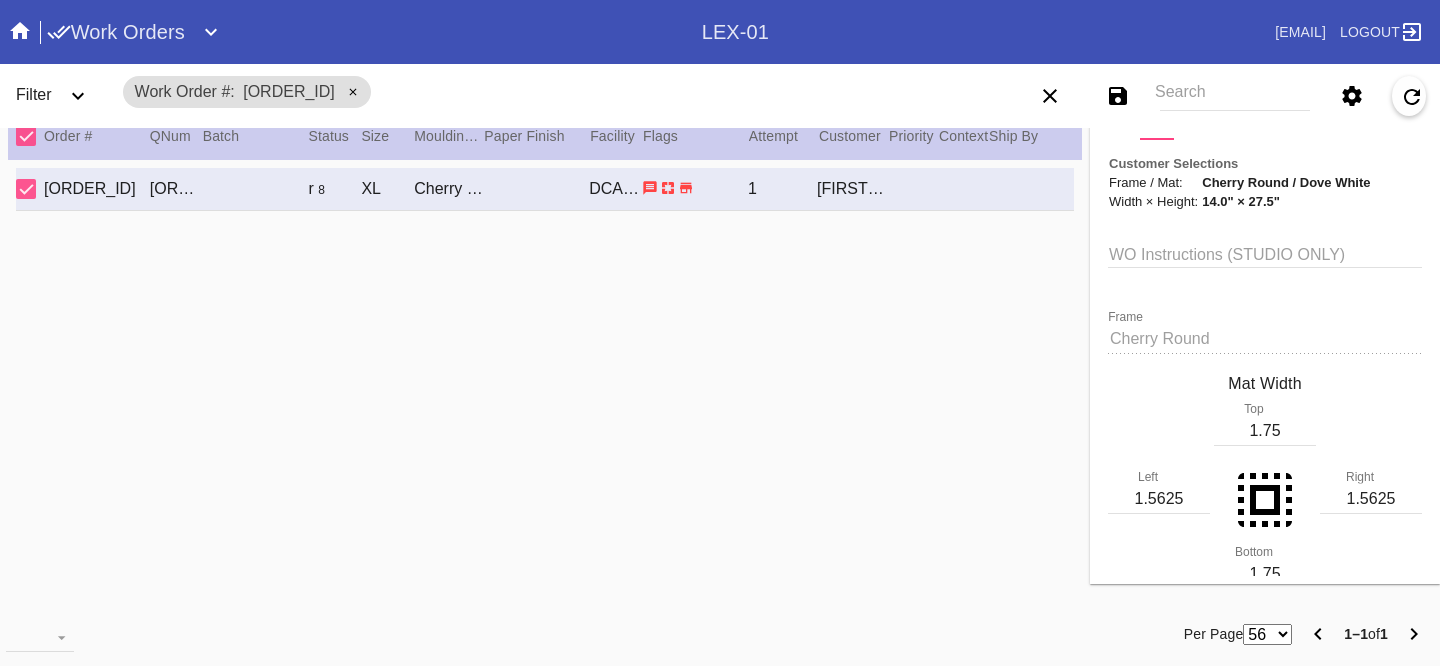 scroll, scrollTop: 443, scrollLeft: 0, axis: vertical 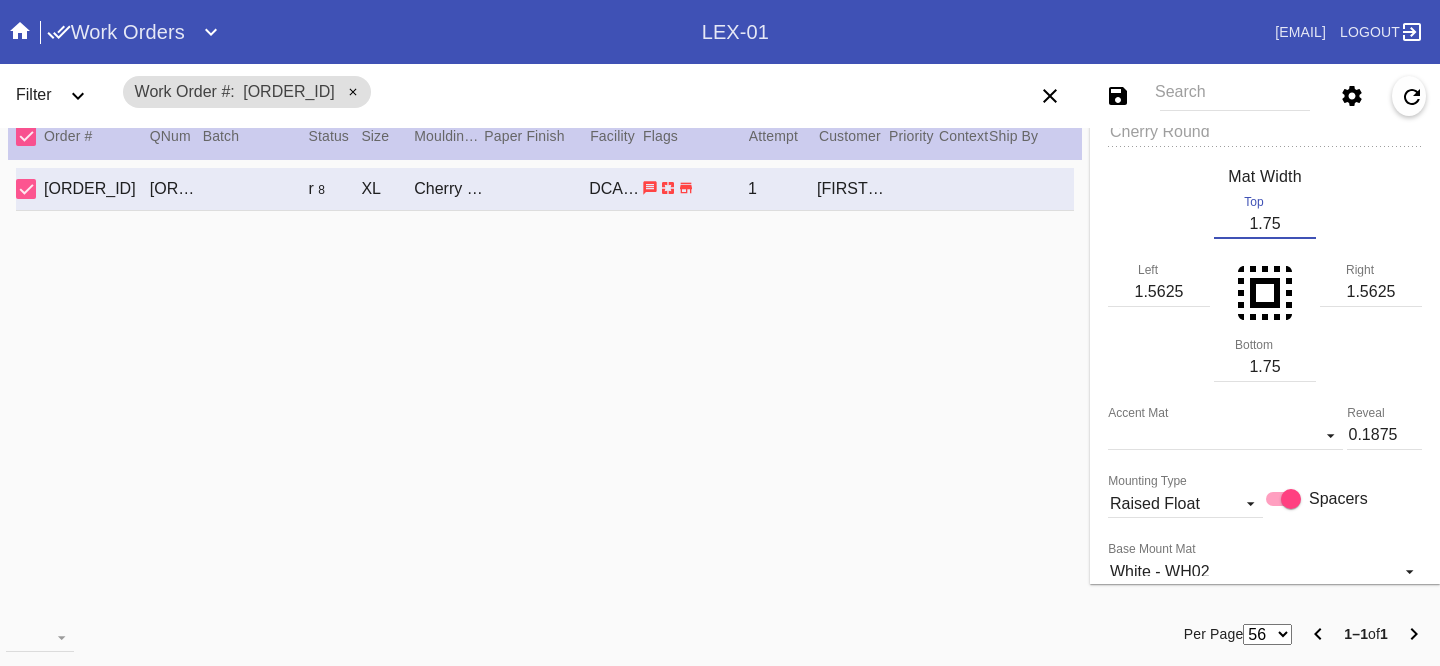 click on "1.75" at bounding box center (1265, 224) 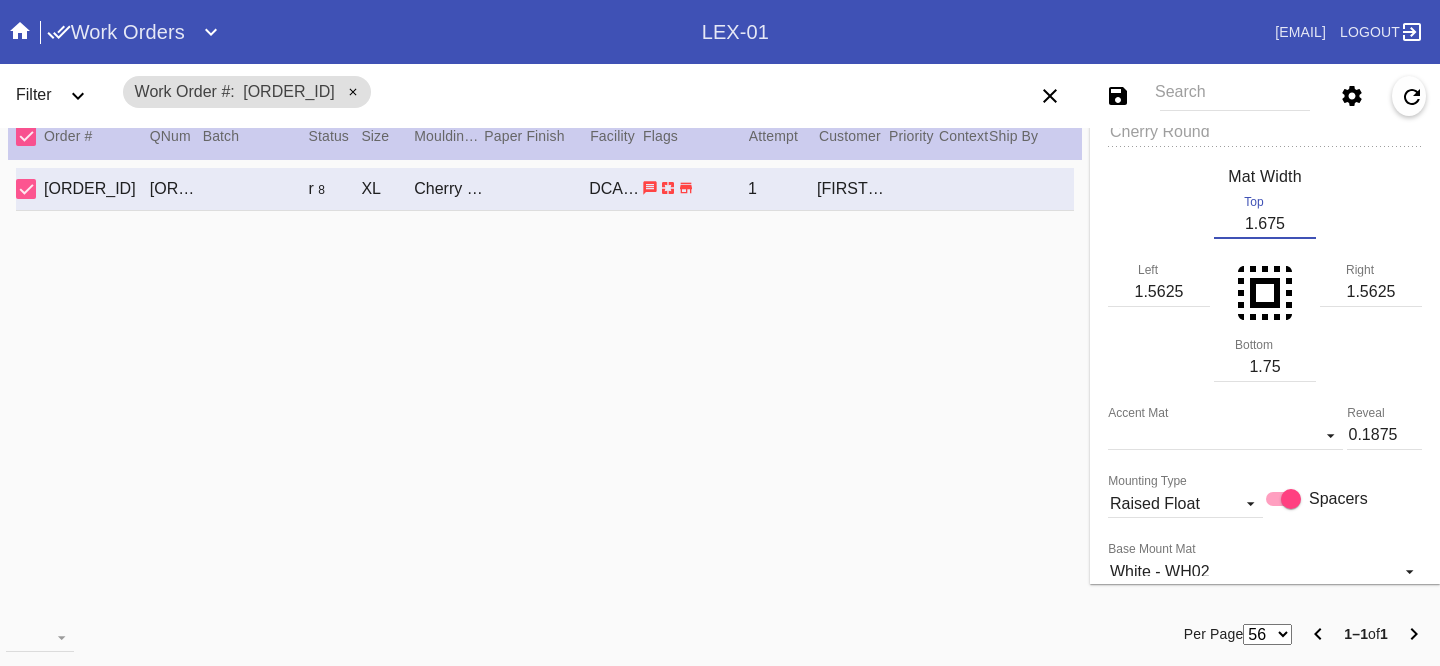 type on "1.675" 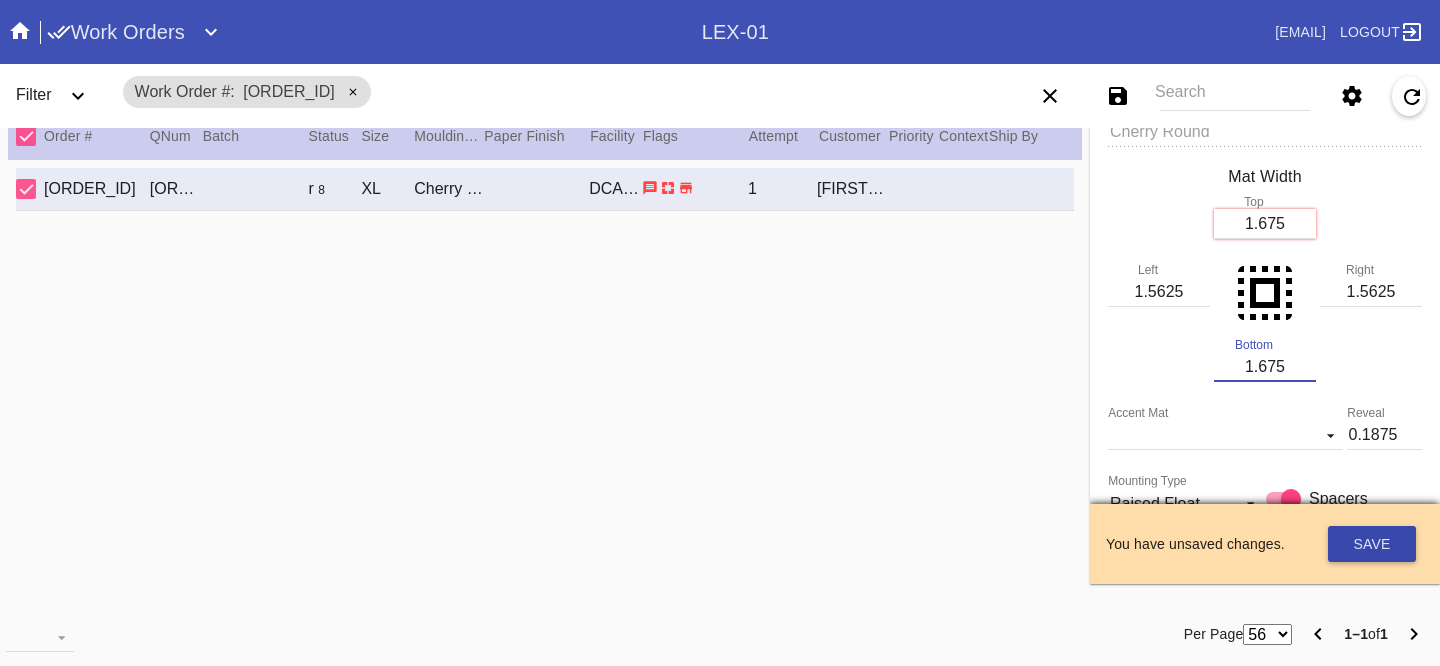 type on "1.675" 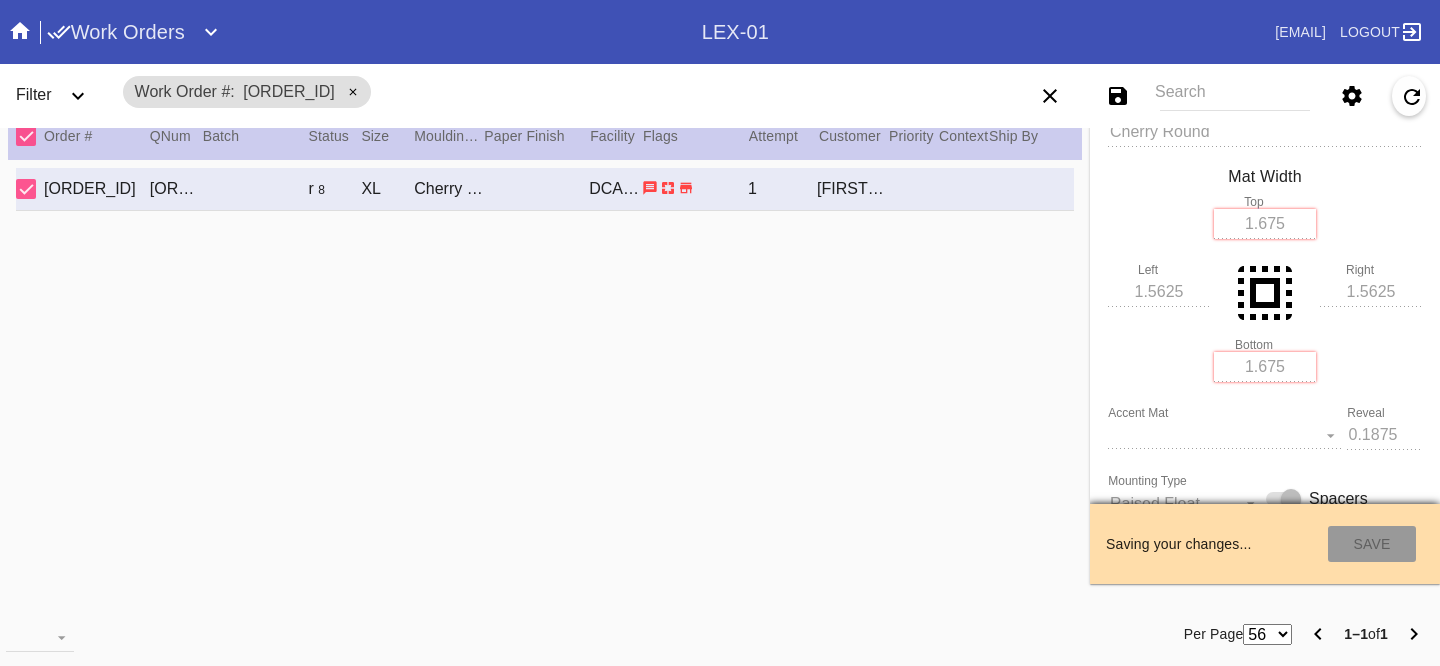 type on "8/16/2025" 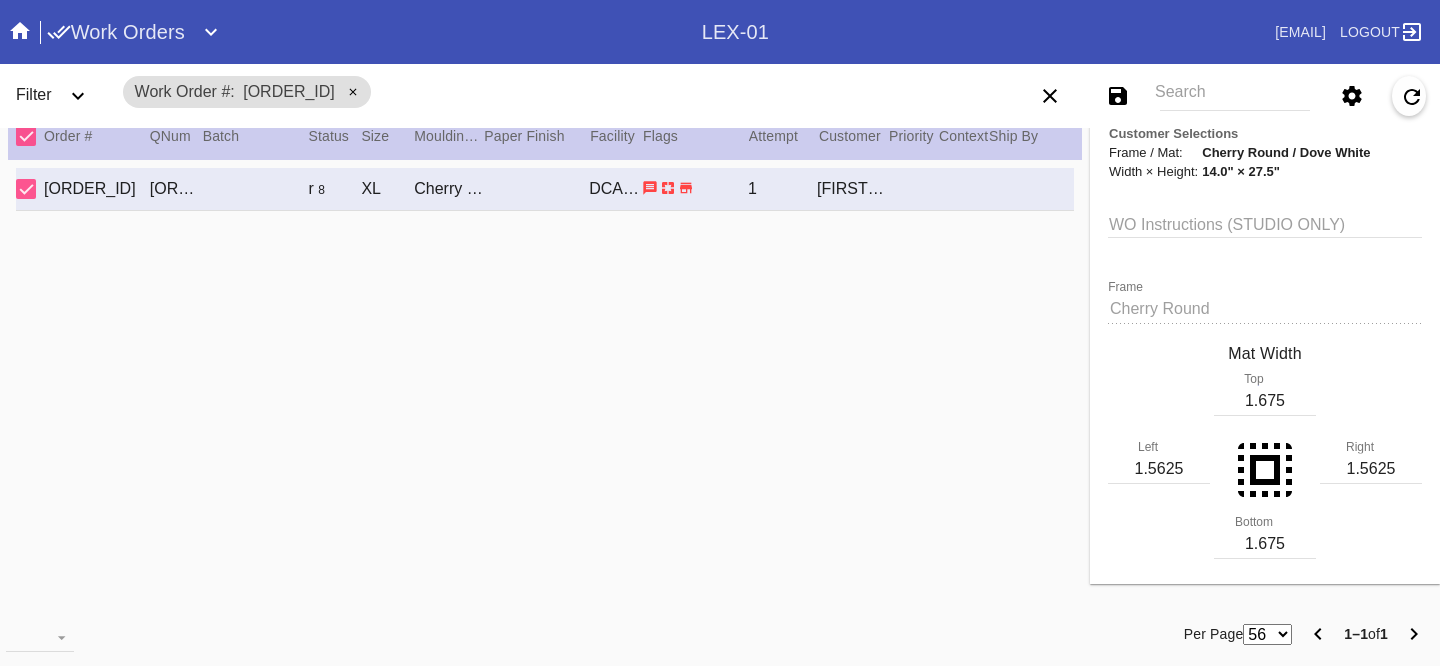 scroll, scrollTop: 0, scrollLeft: 0, axis: both 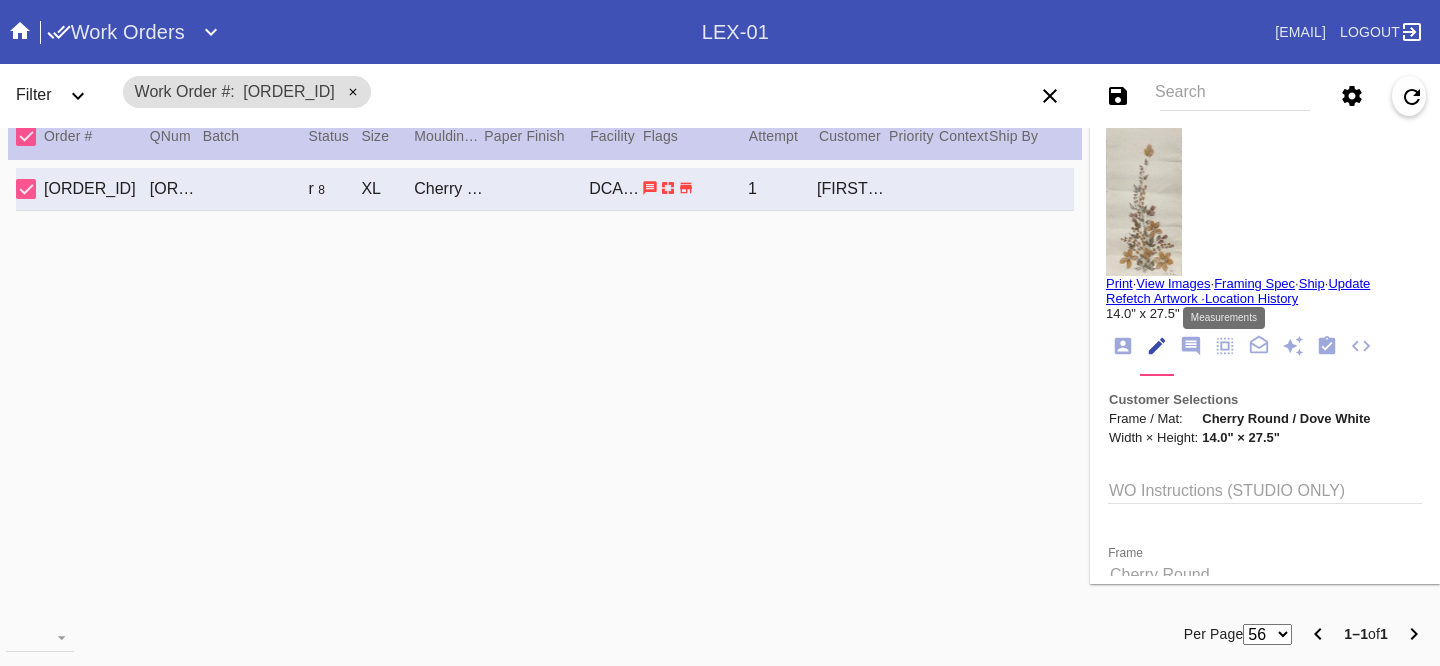 click 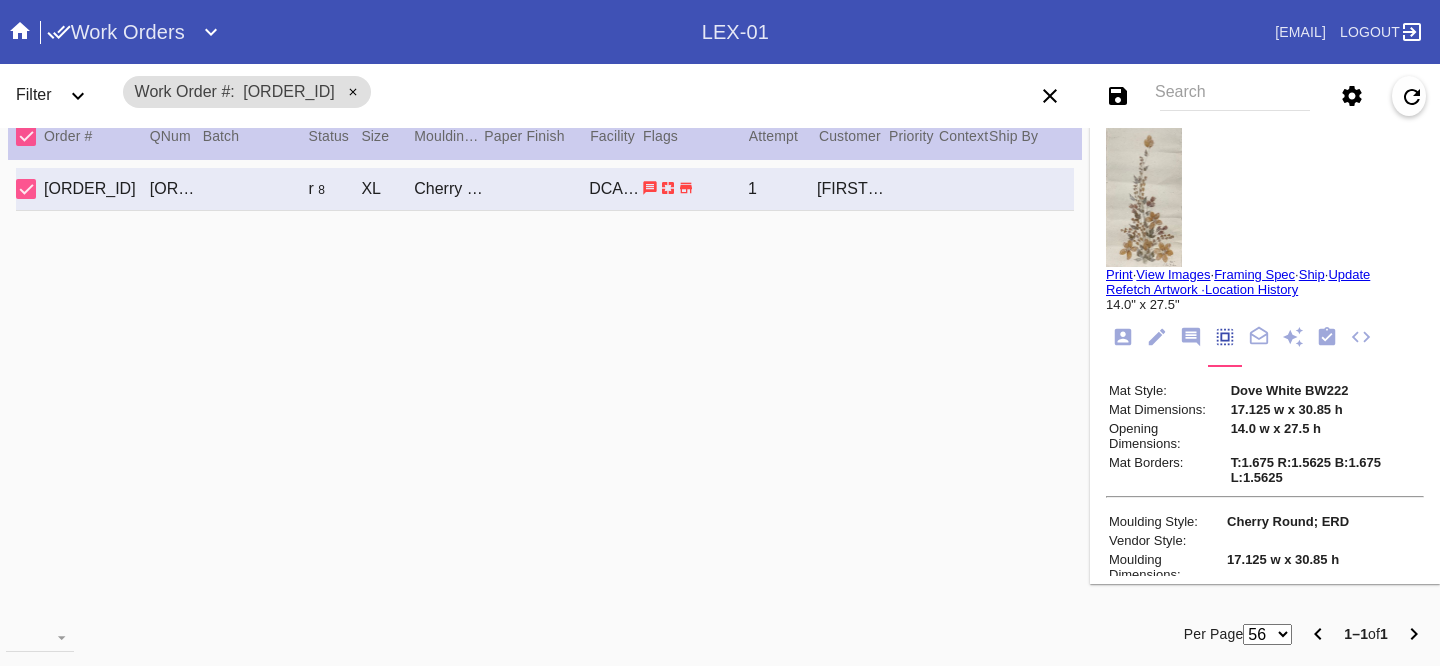 scroll, scrollTop: 0, scrollLeft: 0, axis: both 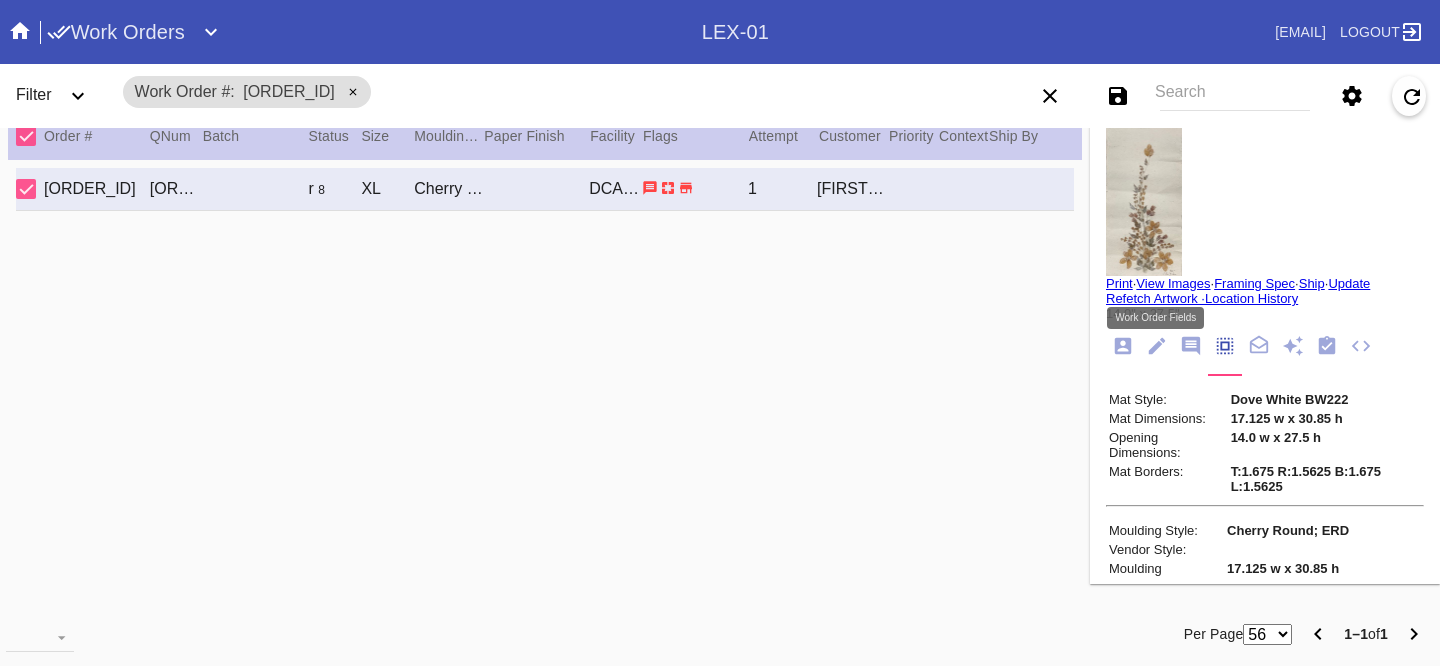 click 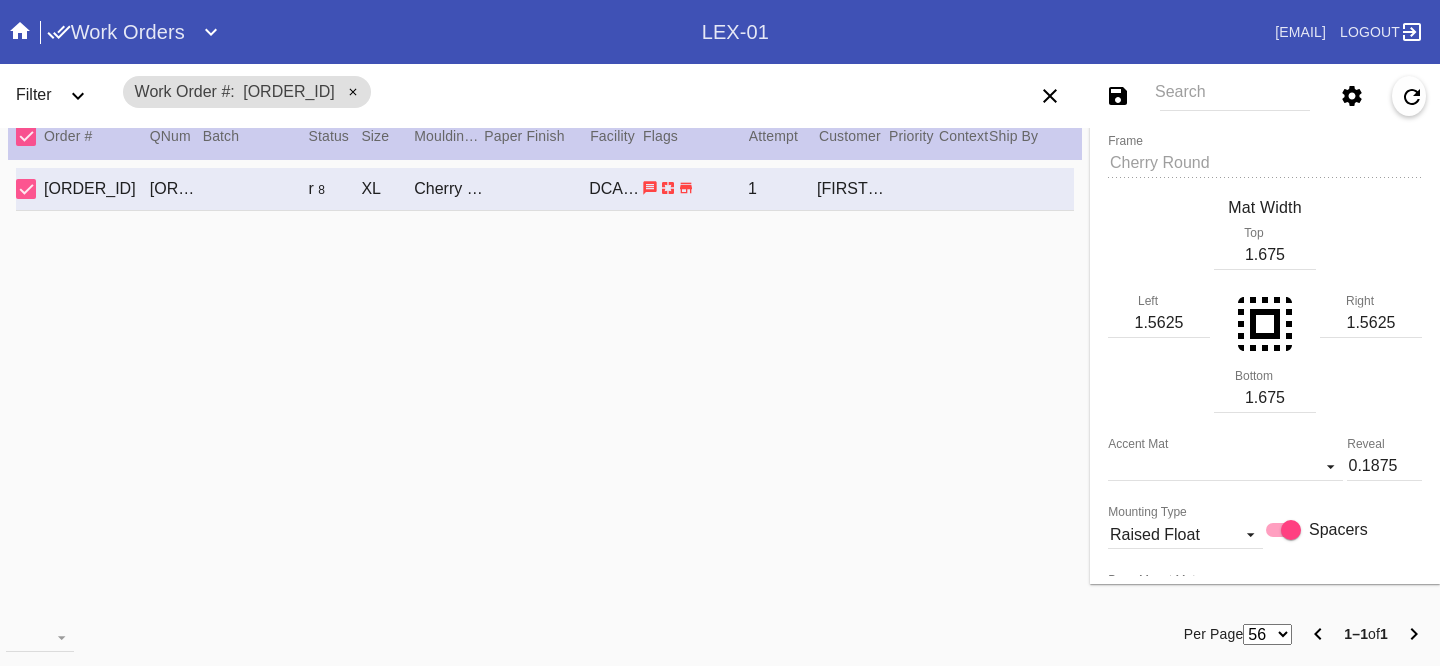 scroll, scrollTop: 401, scrollLeft: 0, axis: vertical 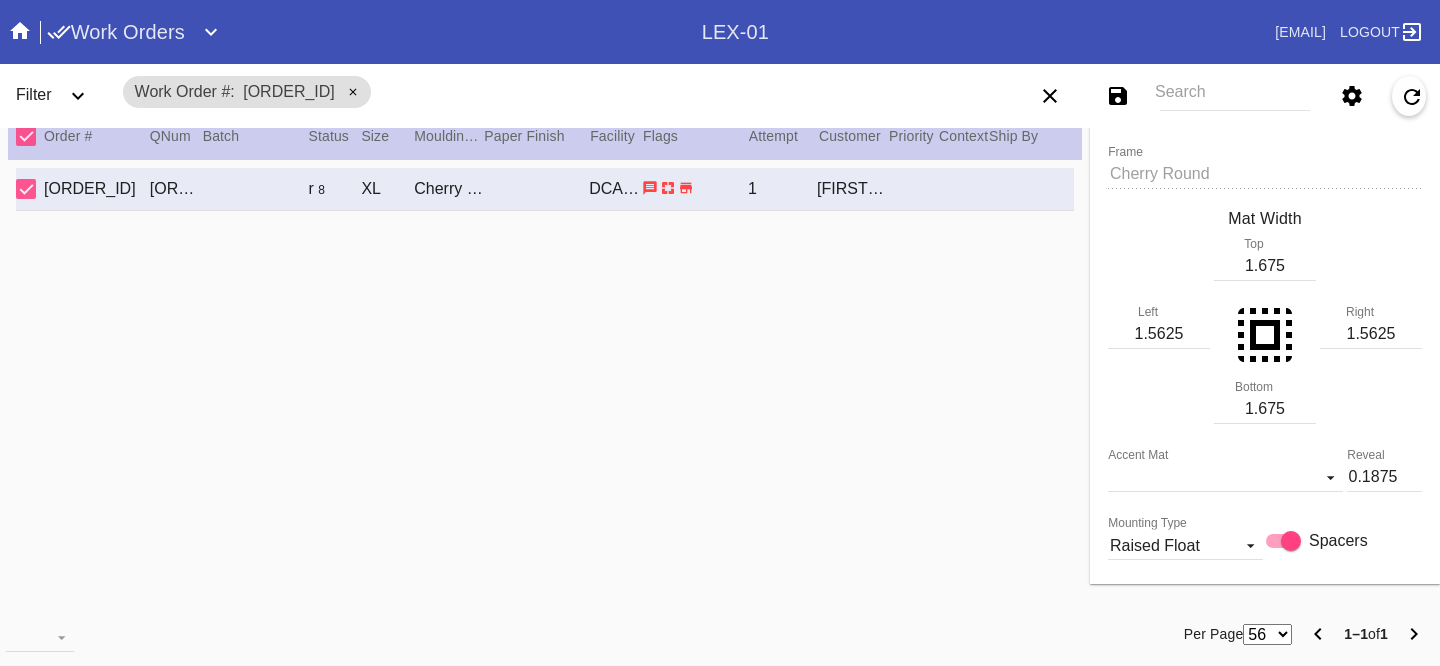 click on "1.675" at bounding box center [1265, 266] 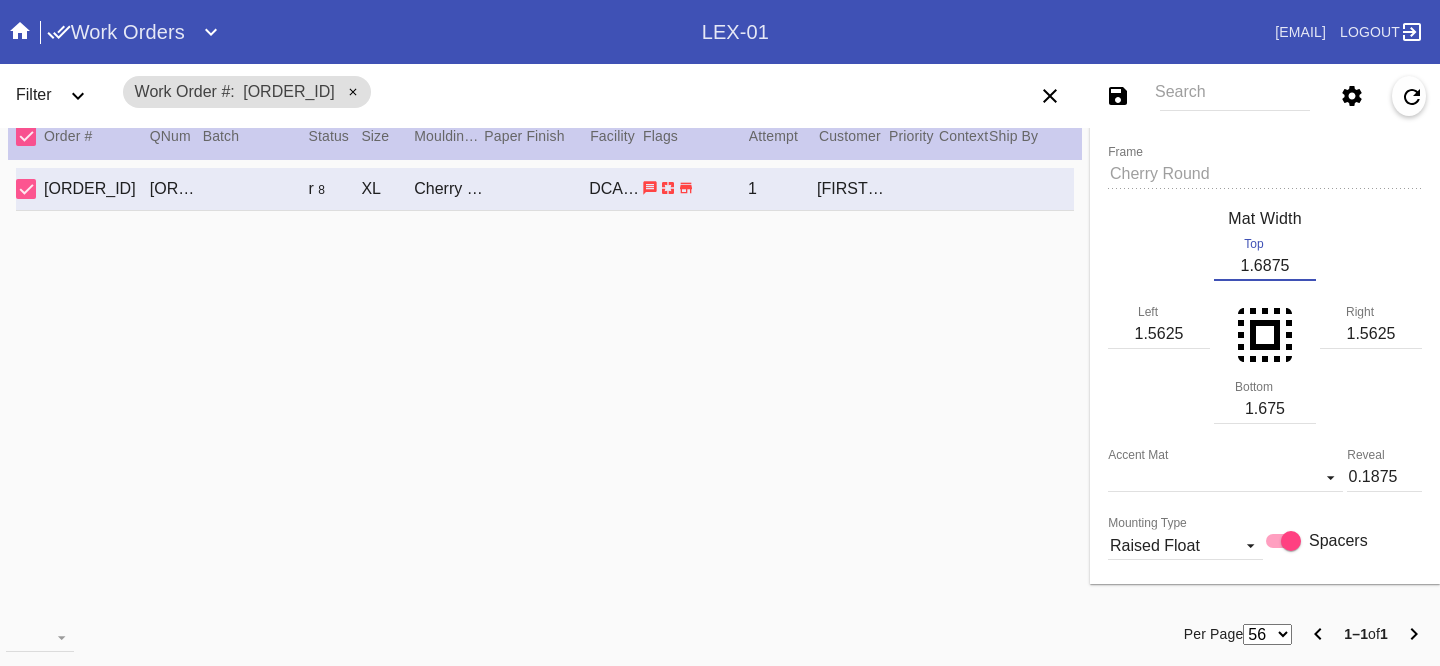 type on "1.6875" 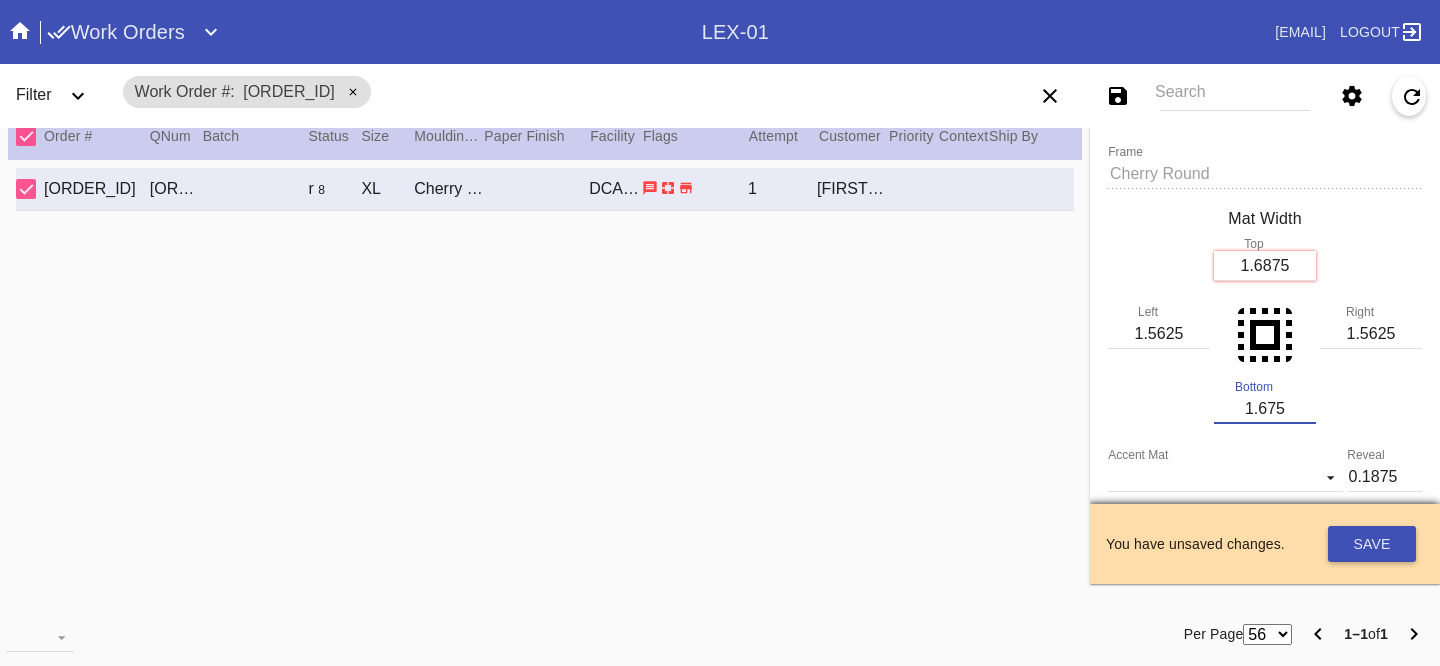 click on "1.675" at bounding box center [1265, 409] 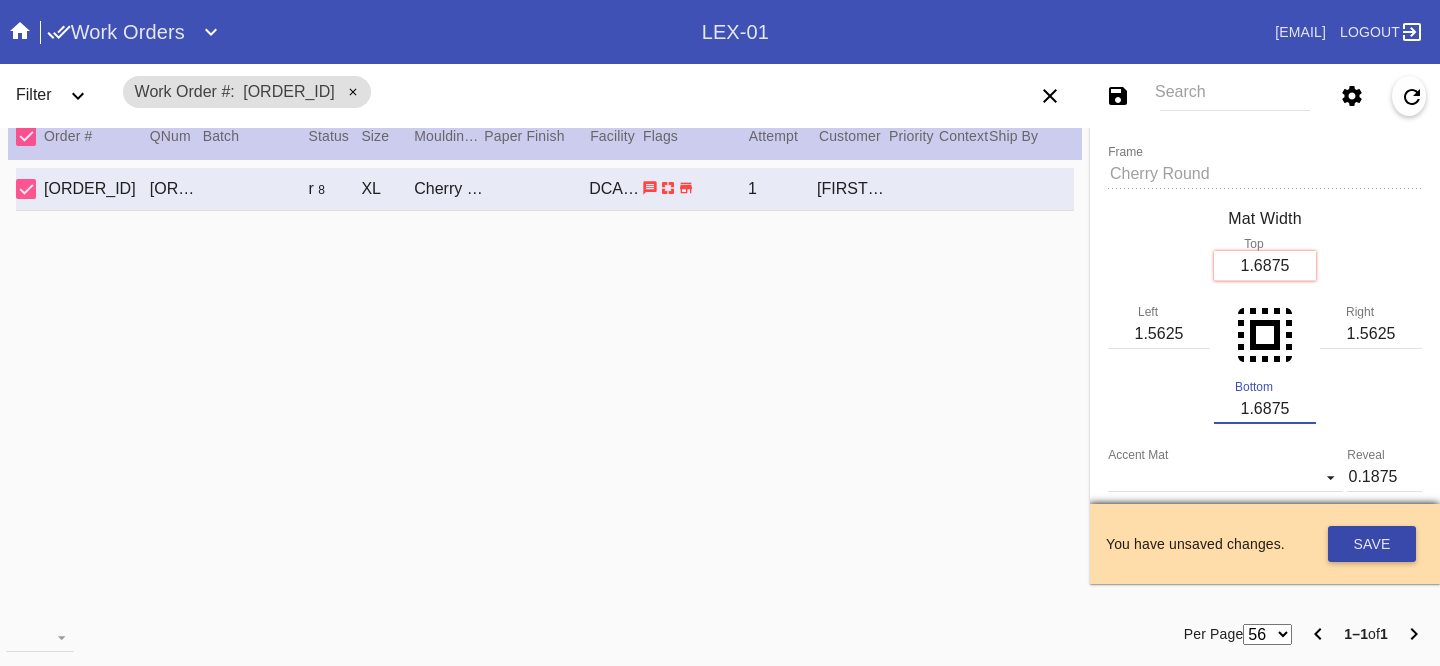 type on "1.6875" 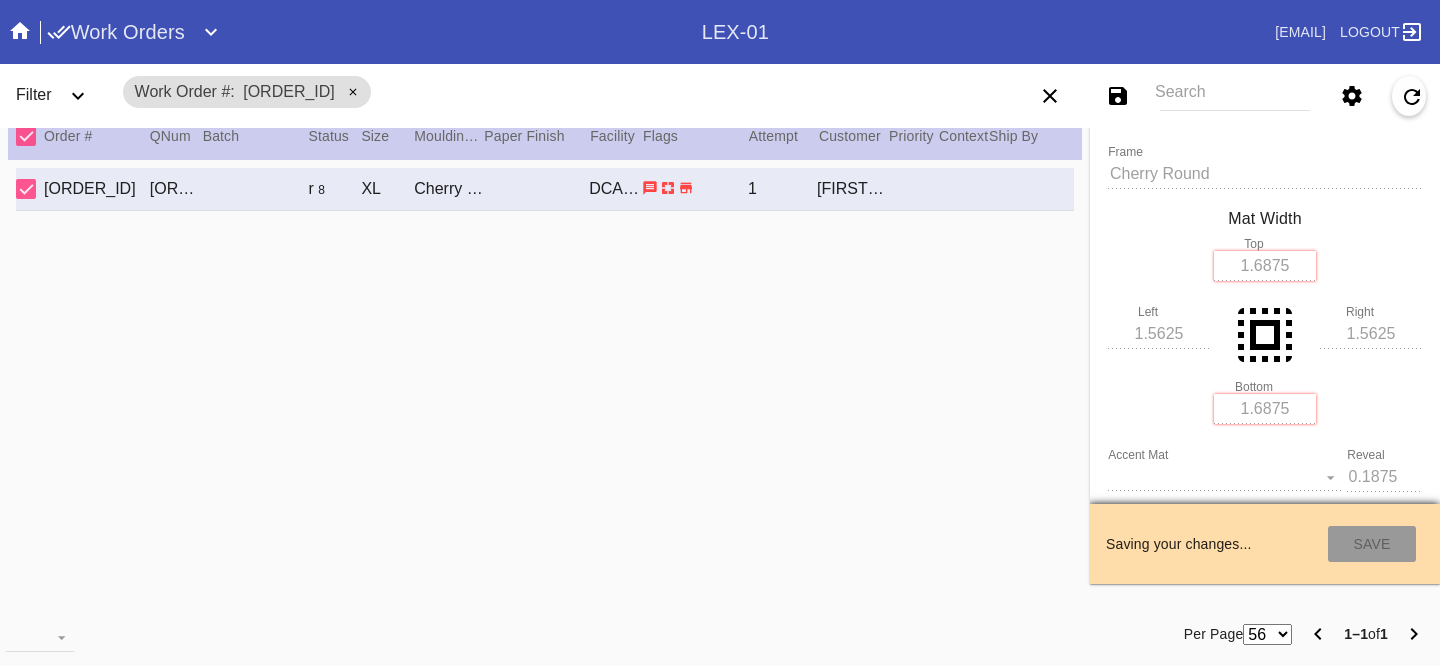 type on "8/16/2025" 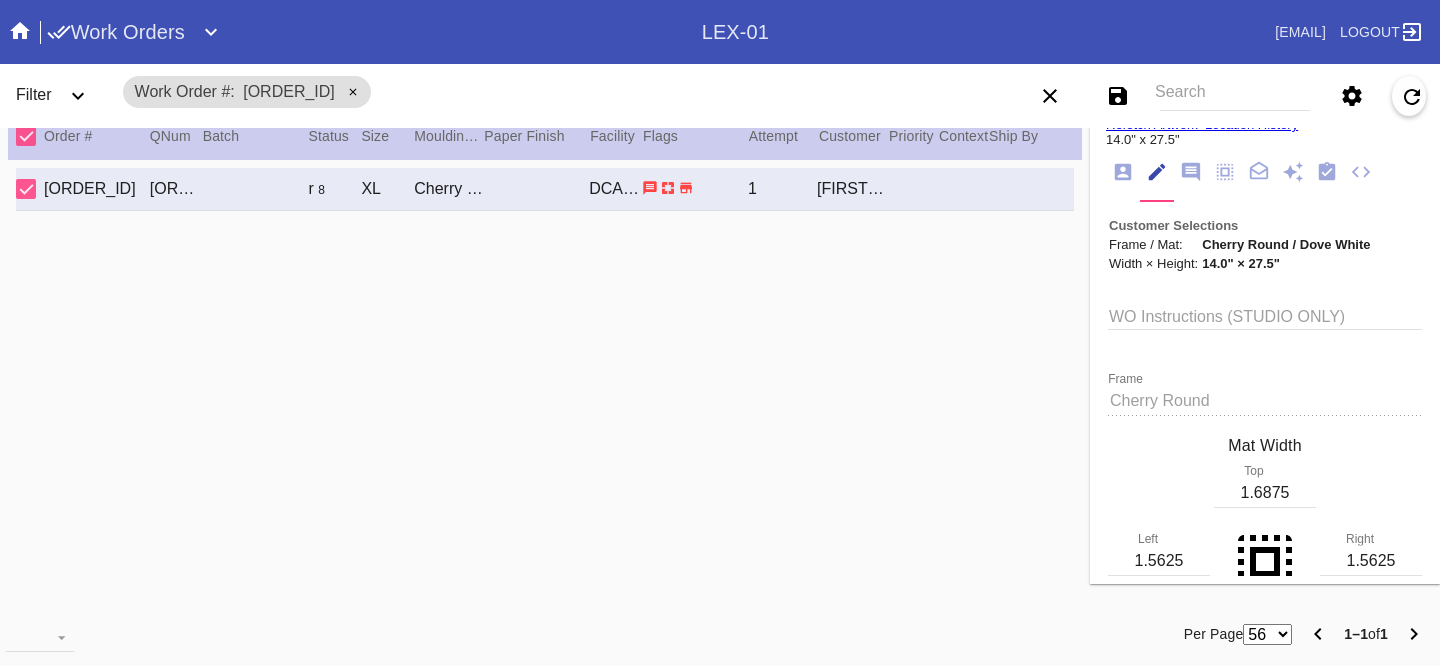 scroll, scrollTop: 53, scrollLeft: 0, axis: vertical 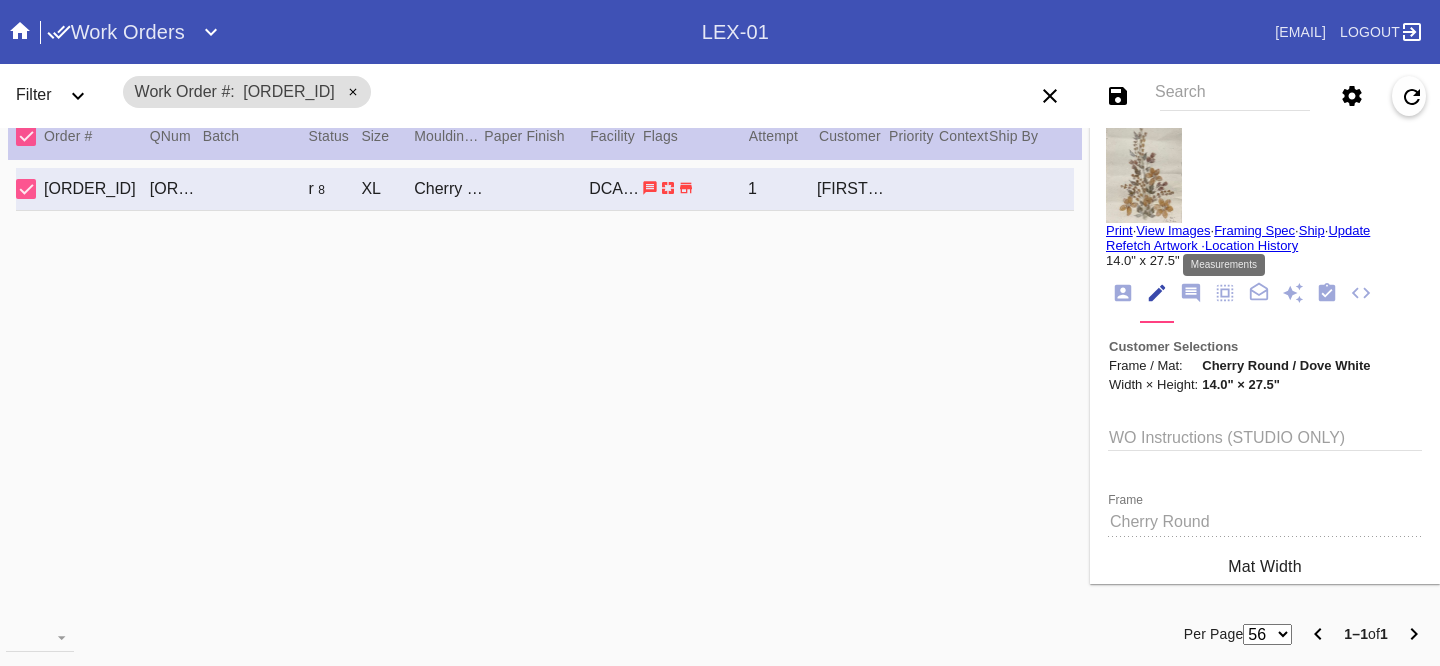 click 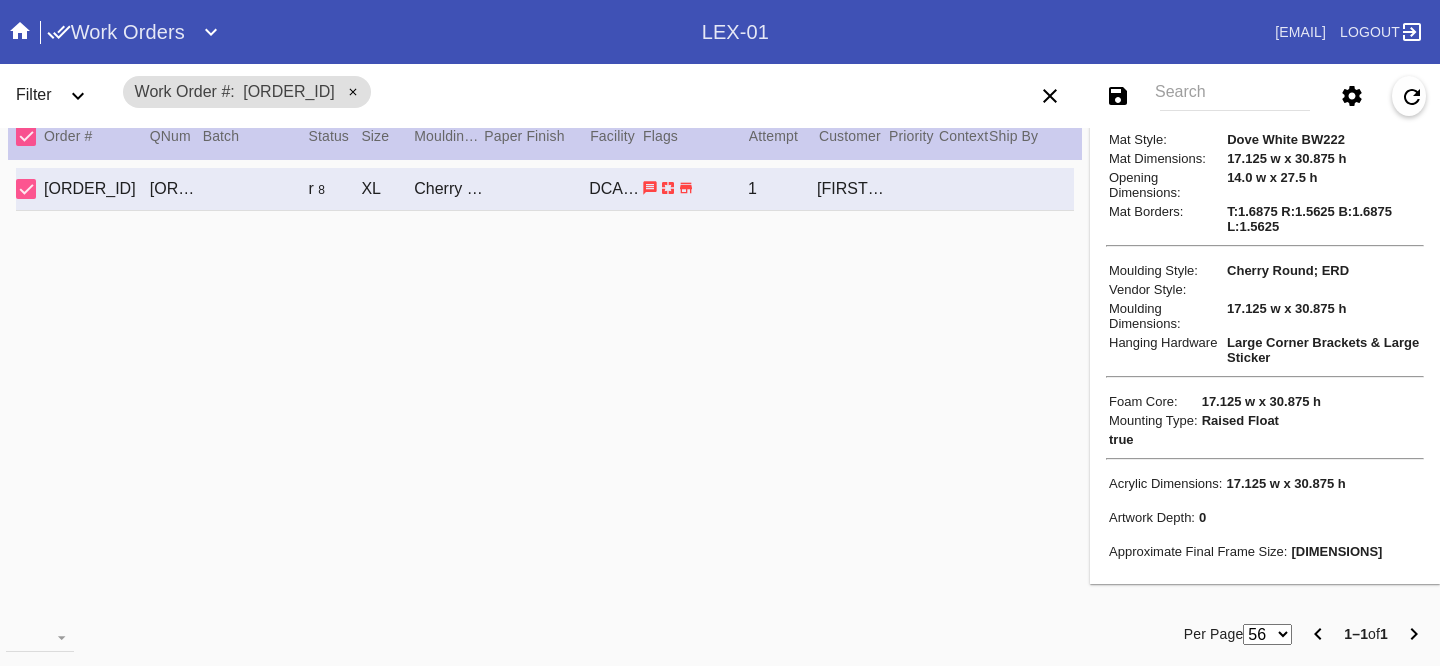 scroll, scrollTop: 0, scrollLeft: 0, axis: both 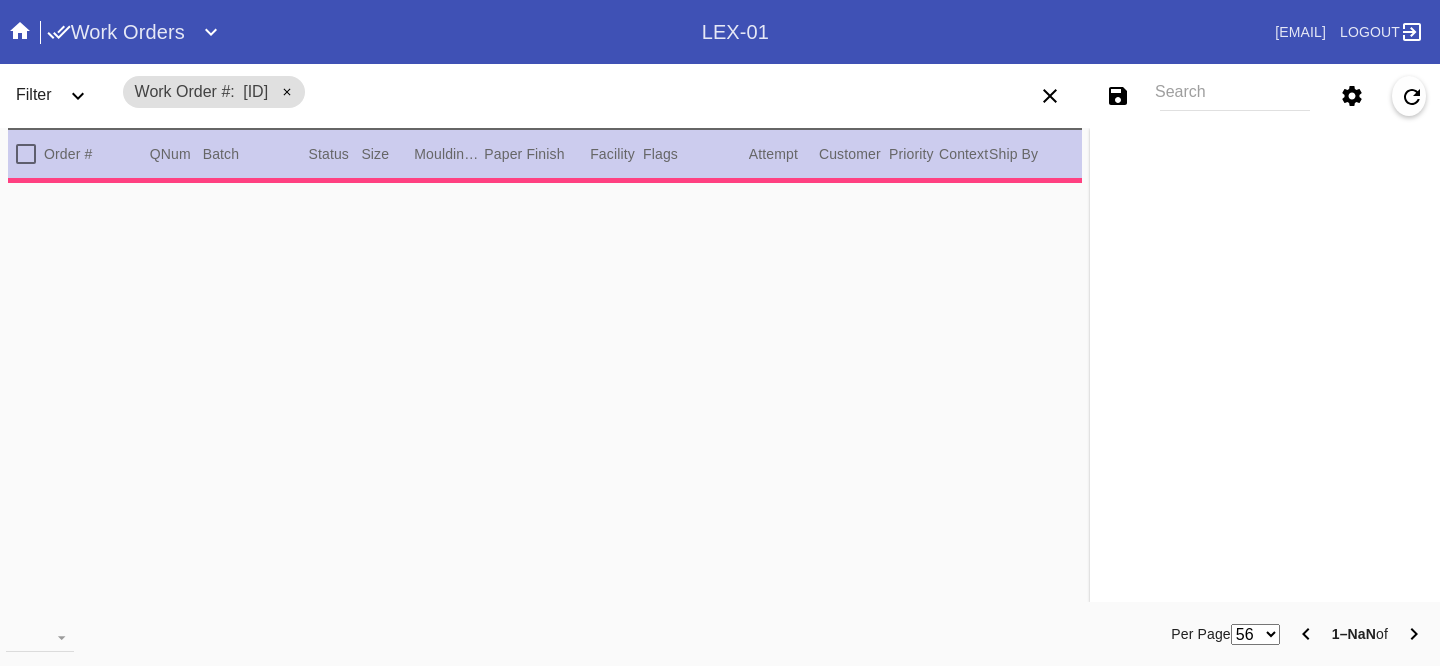 type on "1.6875" 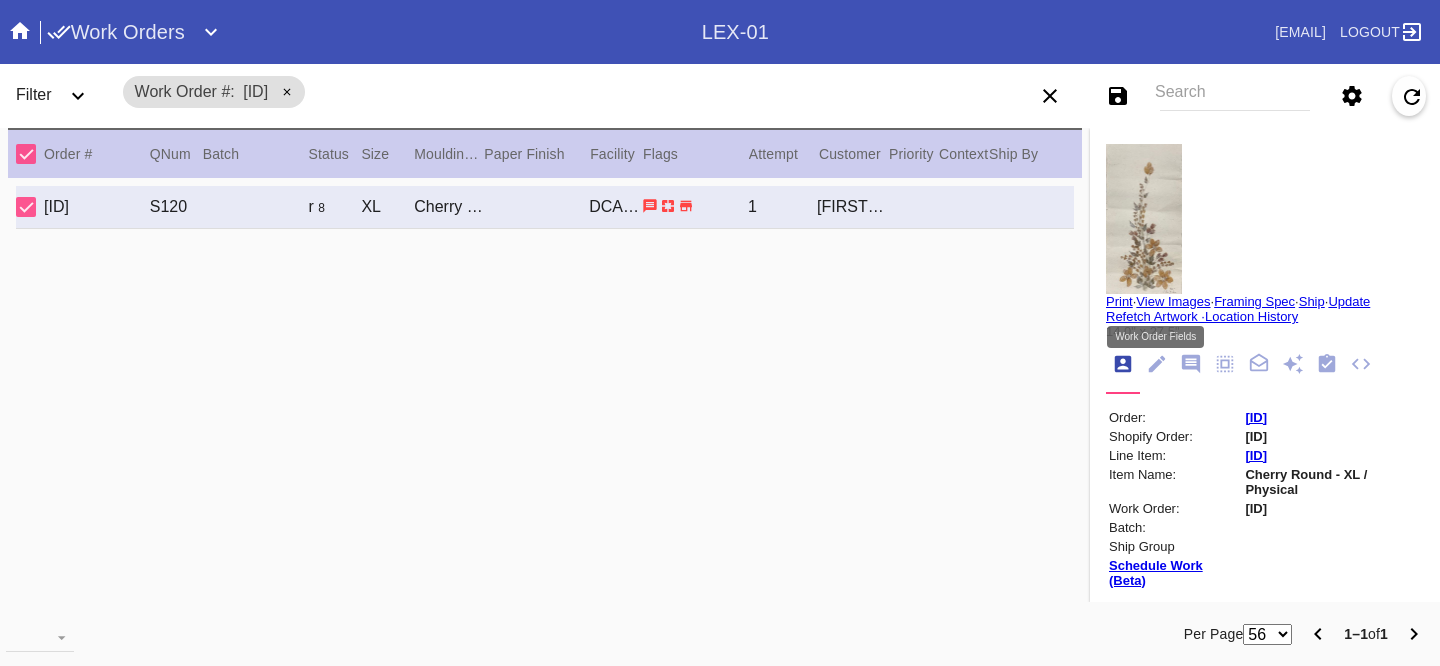 click 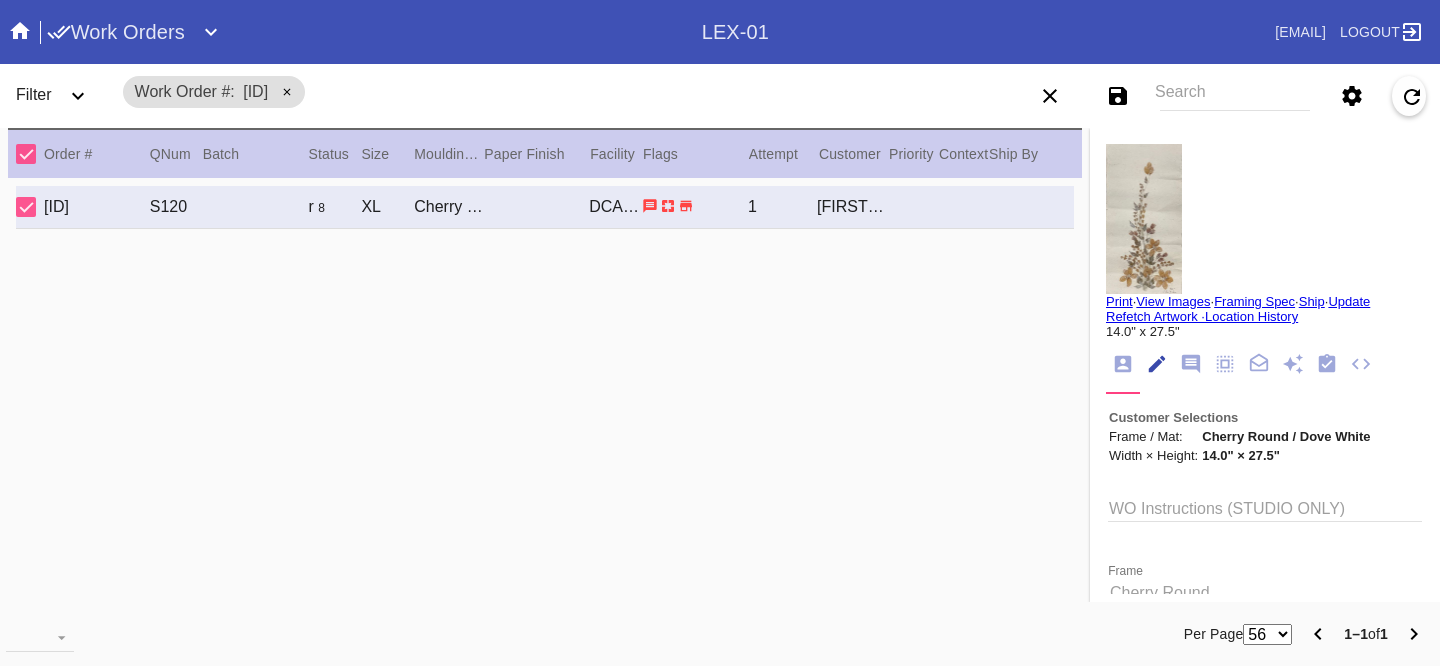 scroll, scrollTop: 73, scrollLeft: 0, axis: vertical 